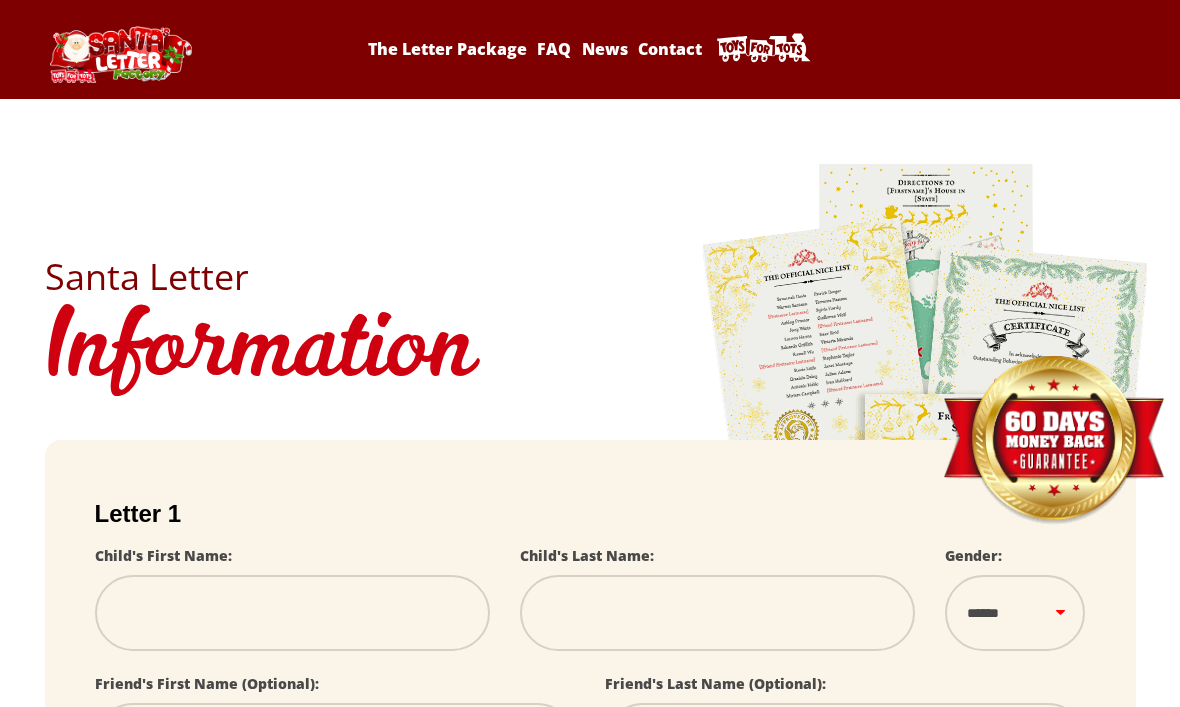 scroll, scrollTop: 0, scrollLeft: 0, axis: both 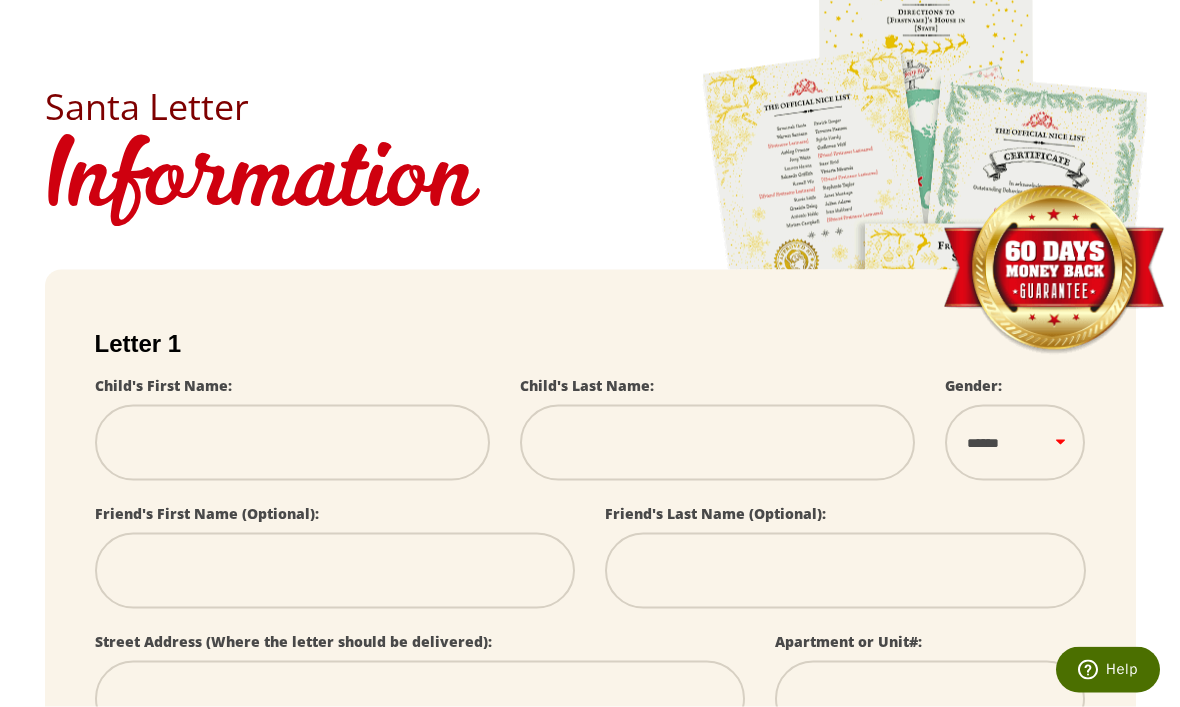 click at bounding box center (292, 443) 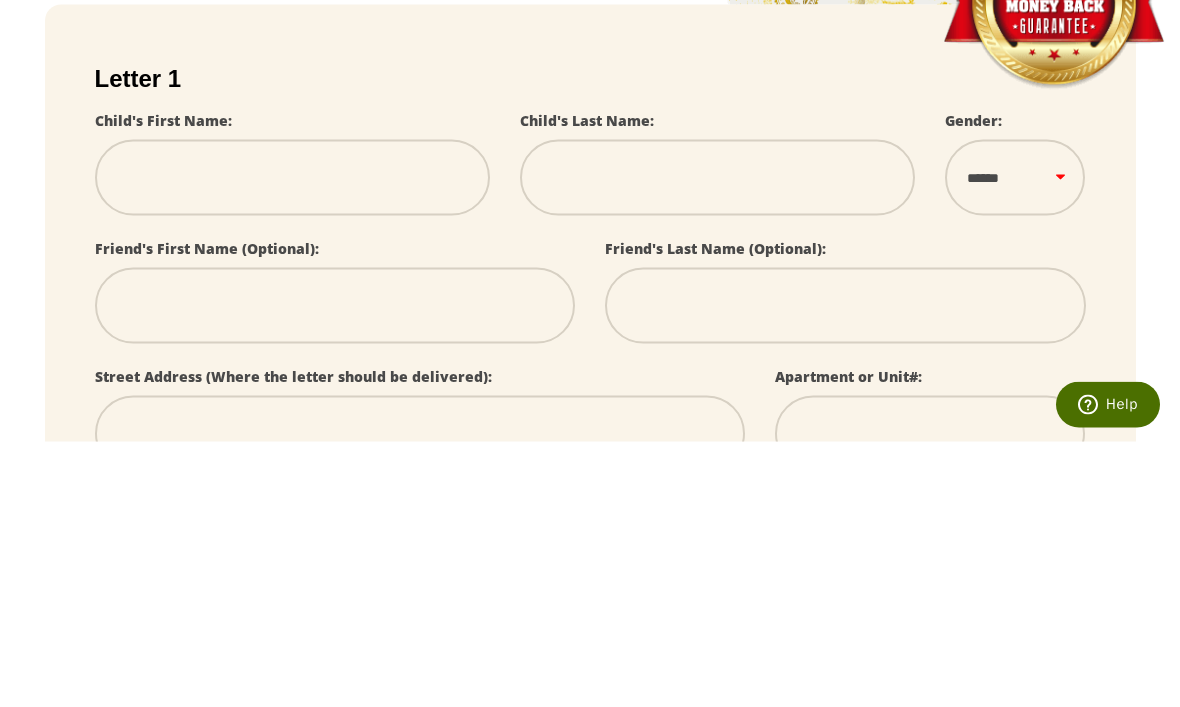 type on "*" 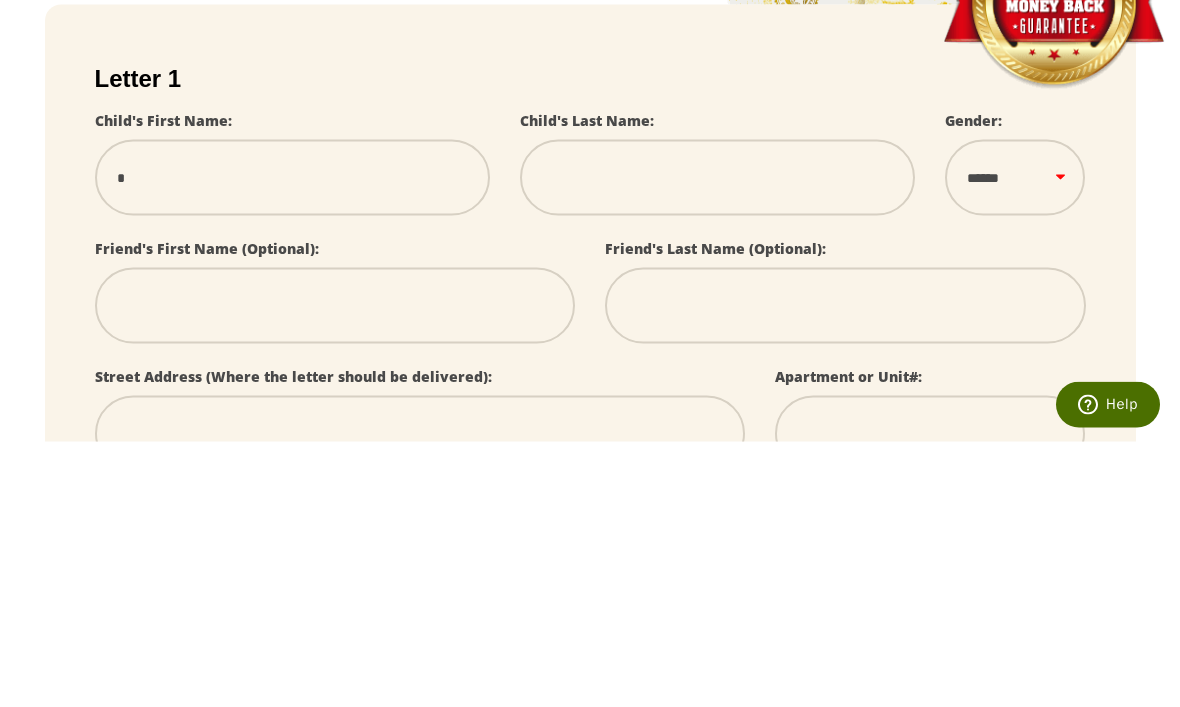 type on "**" 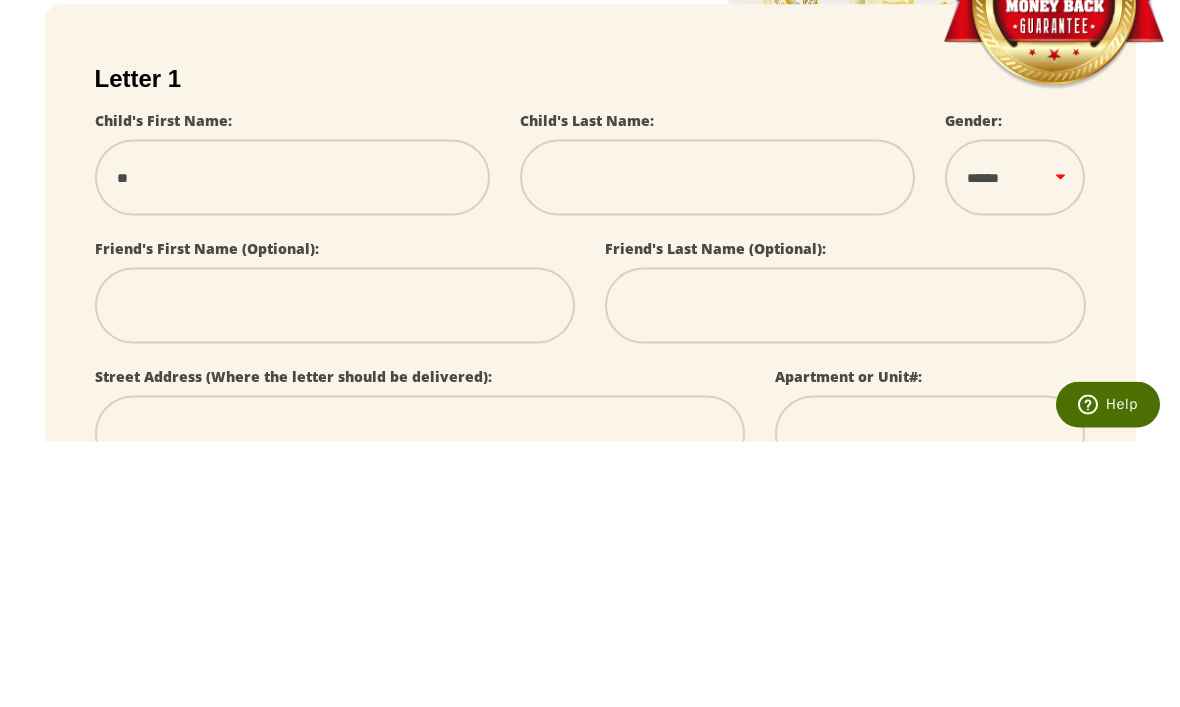 select 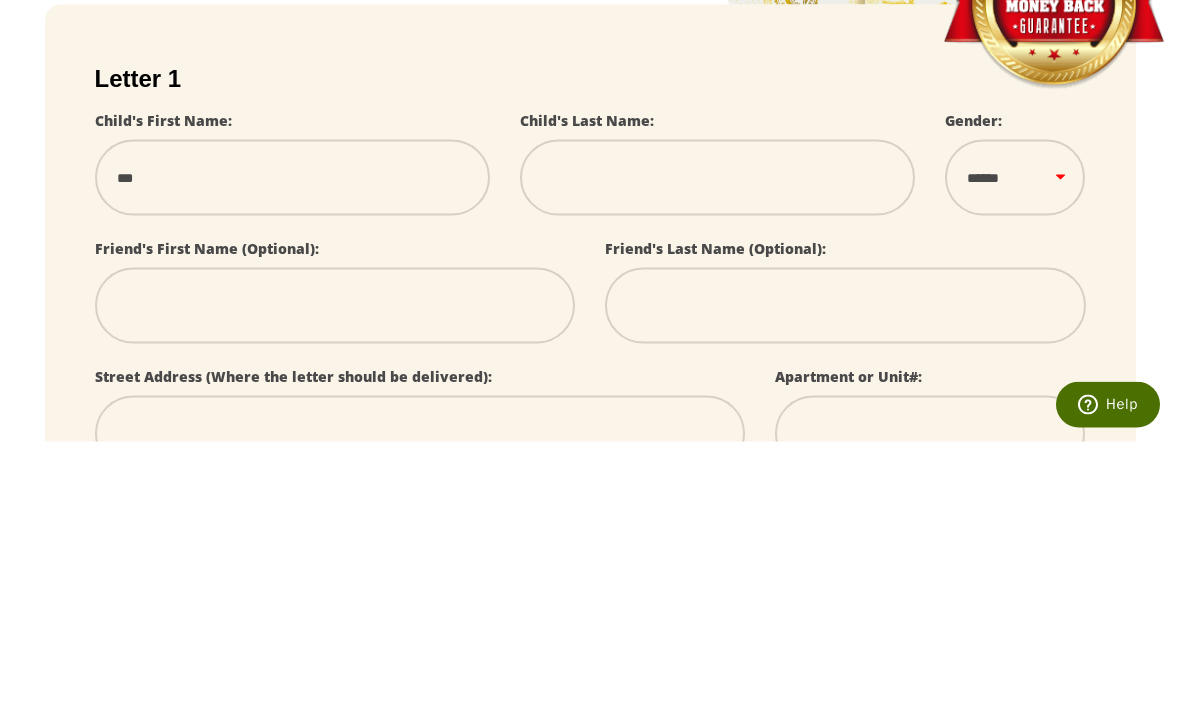 select 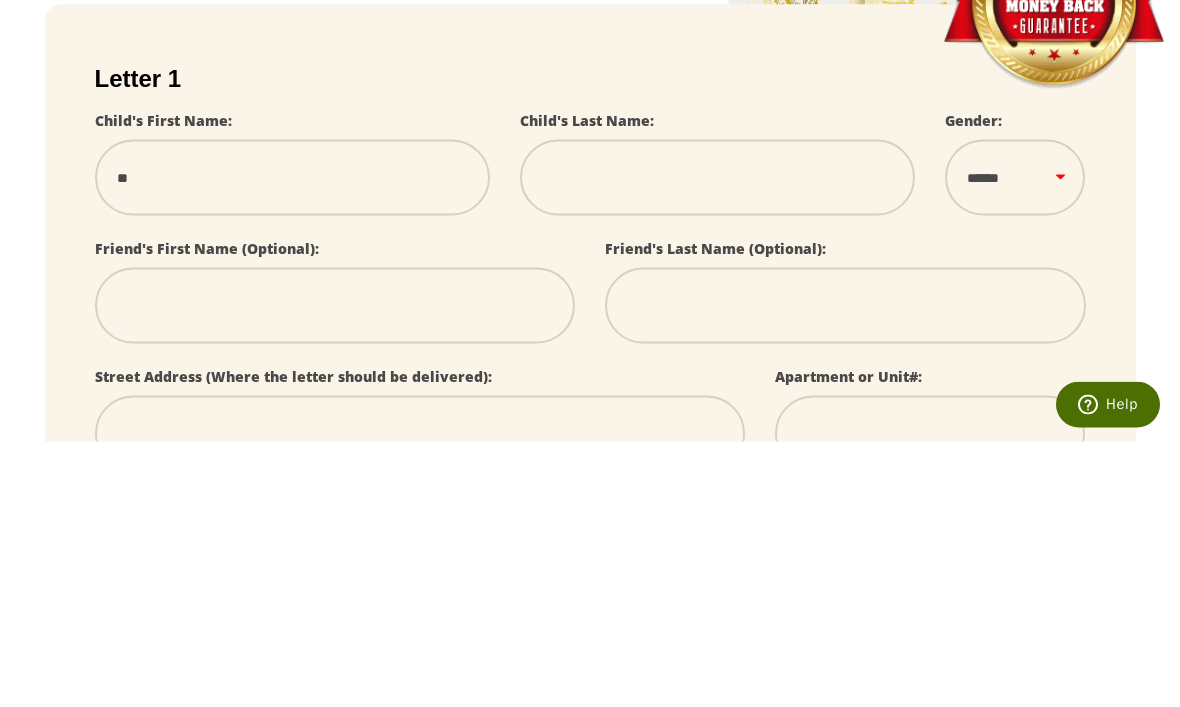 select 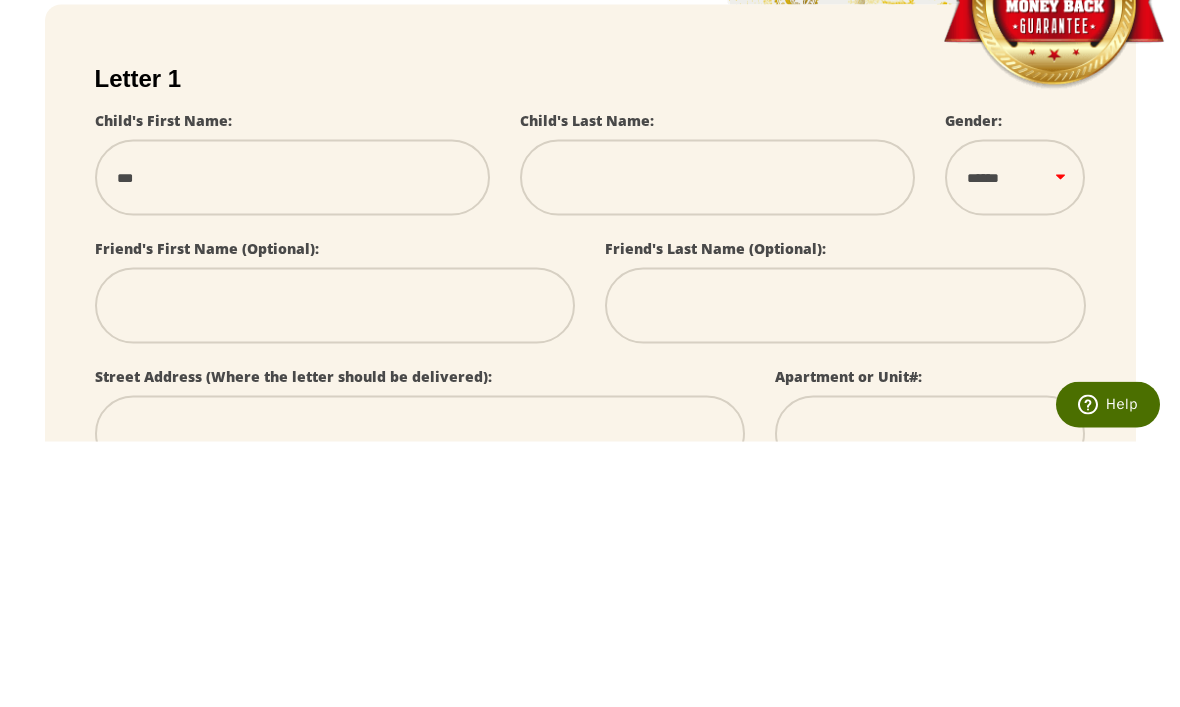 select 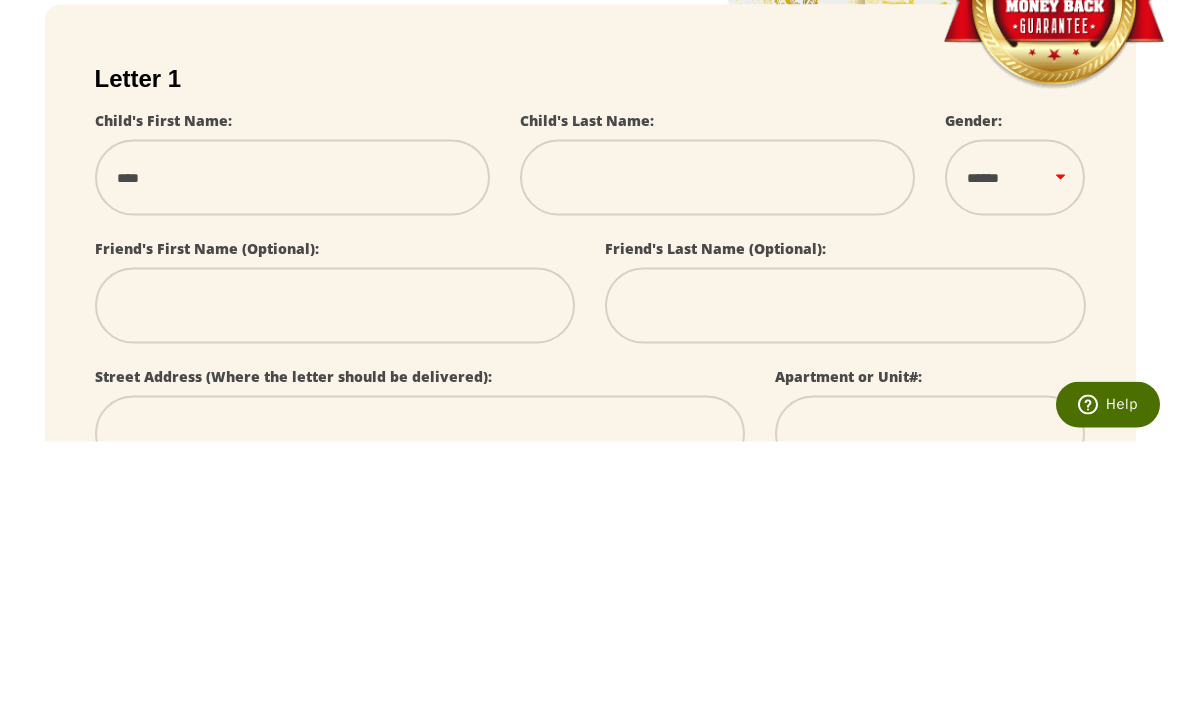 select 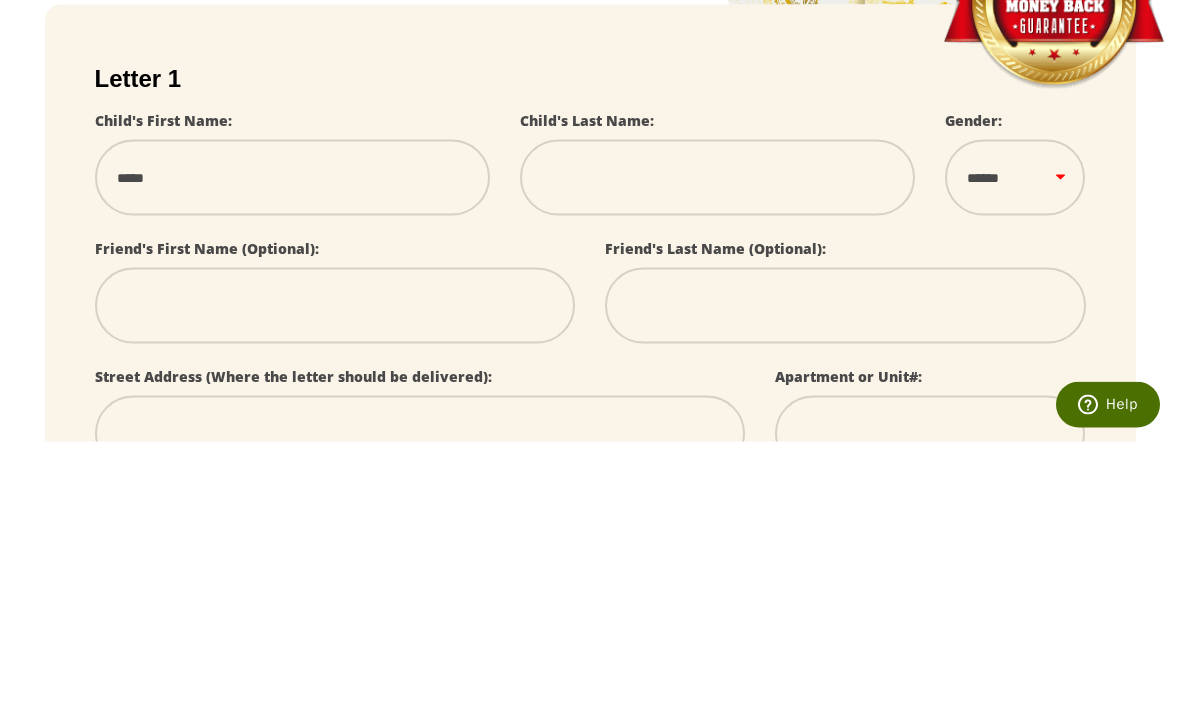 select 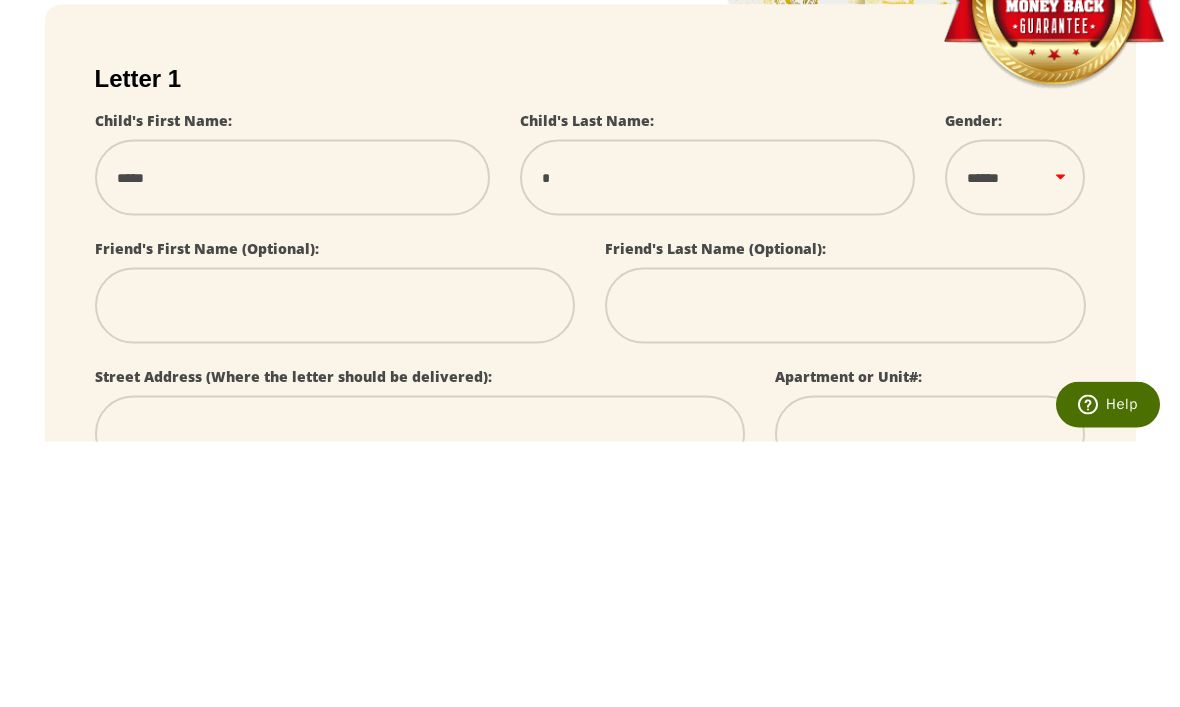 type on "**" 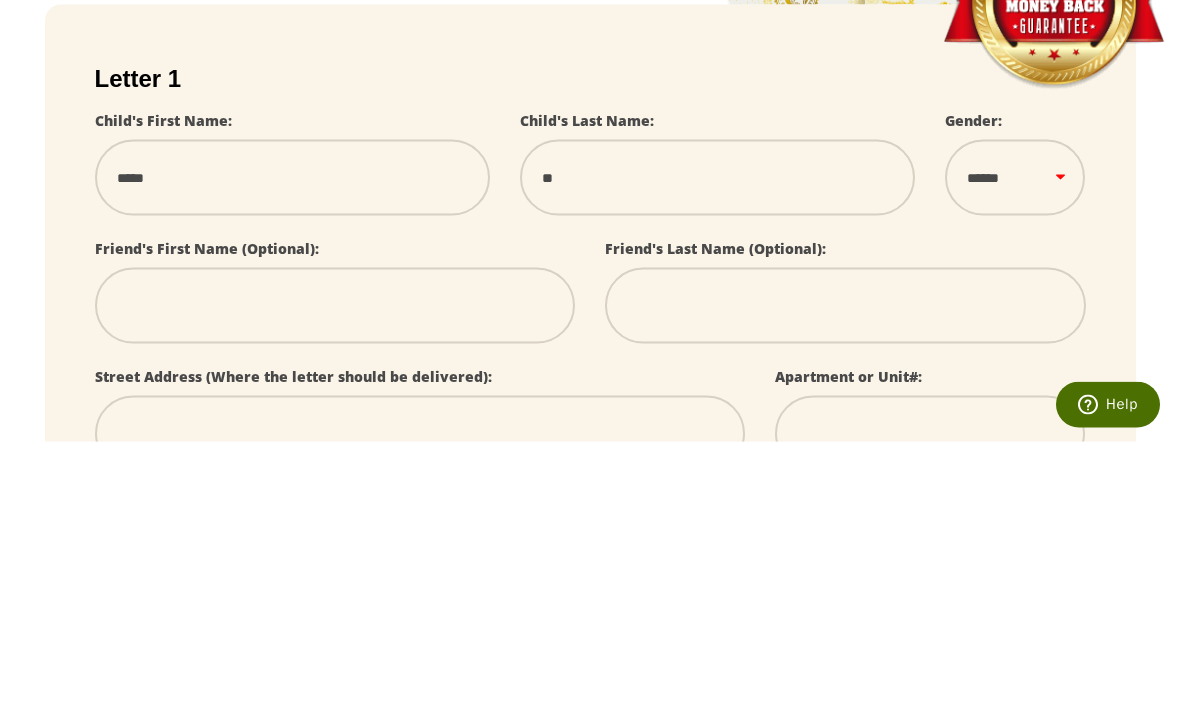 select 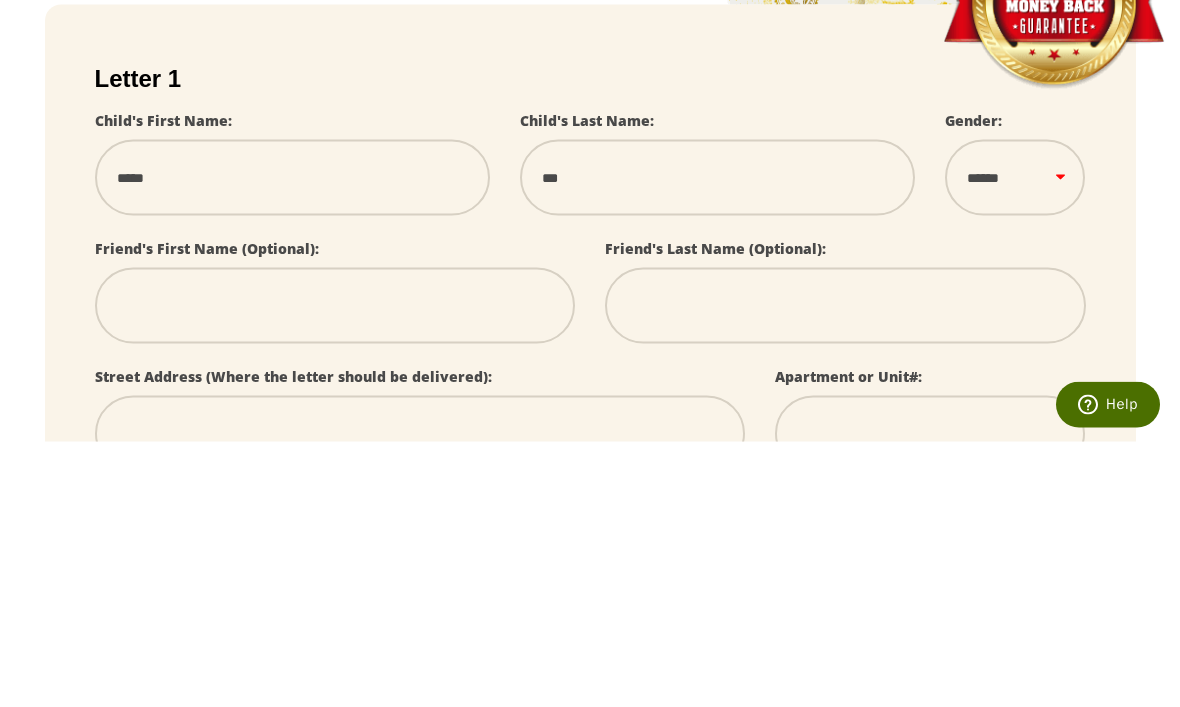 select 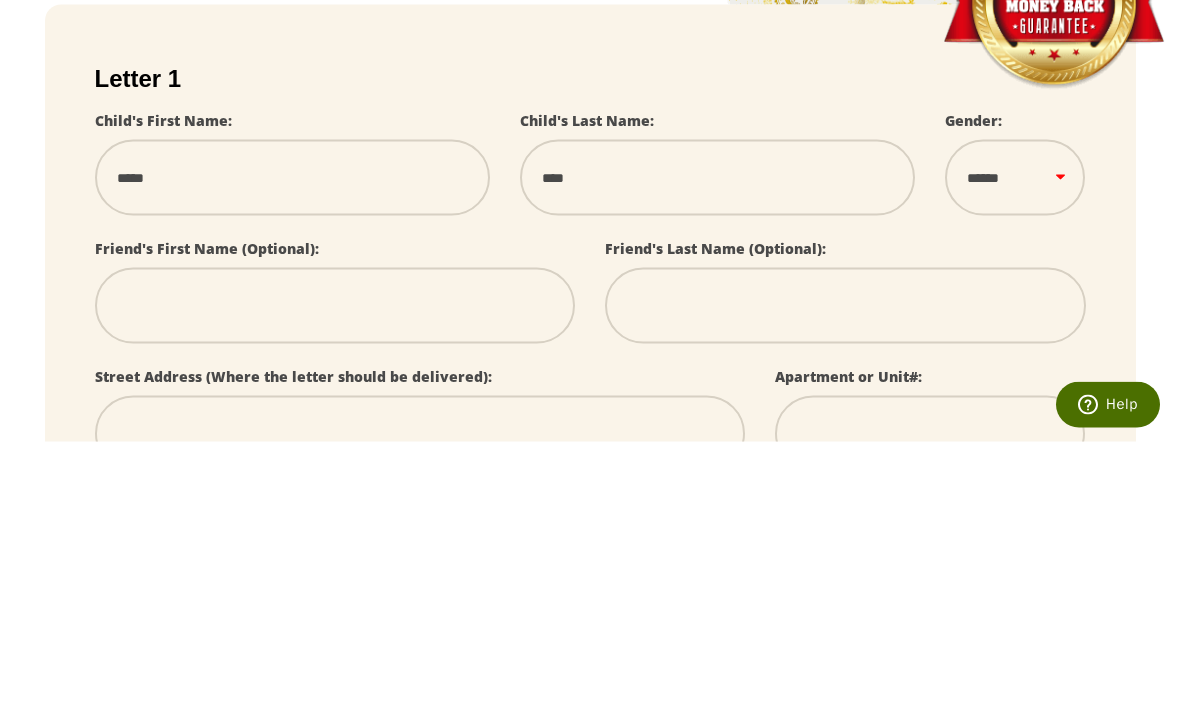select 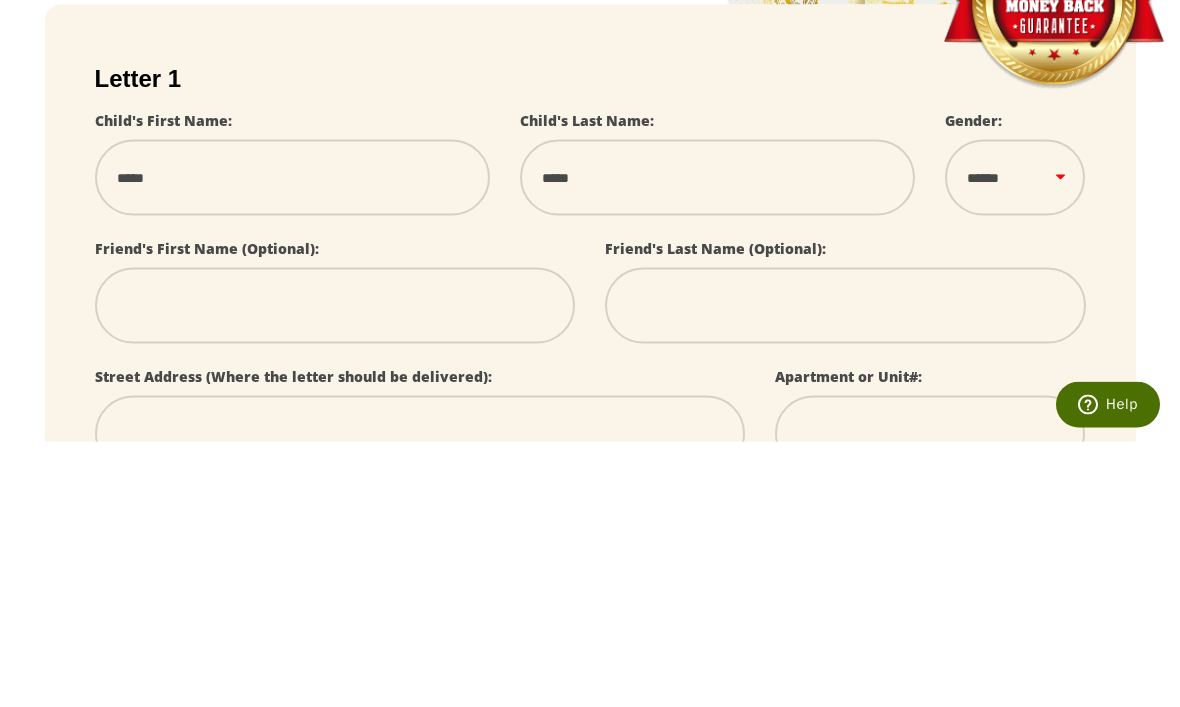 select 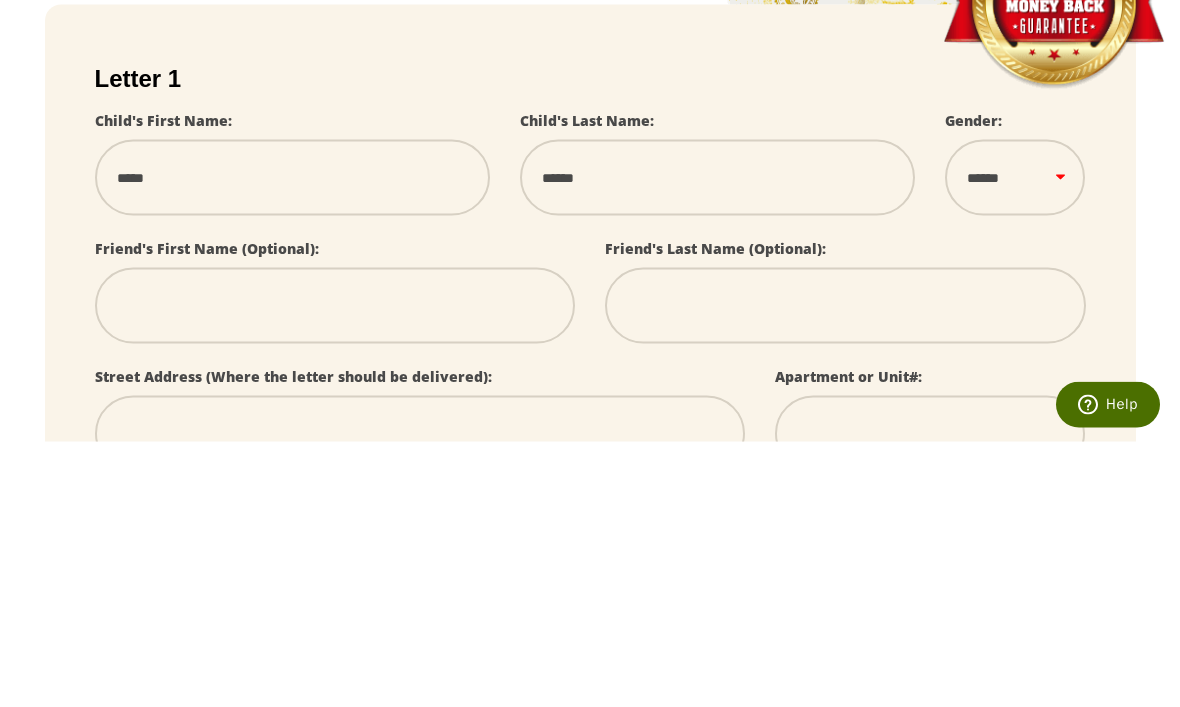 select 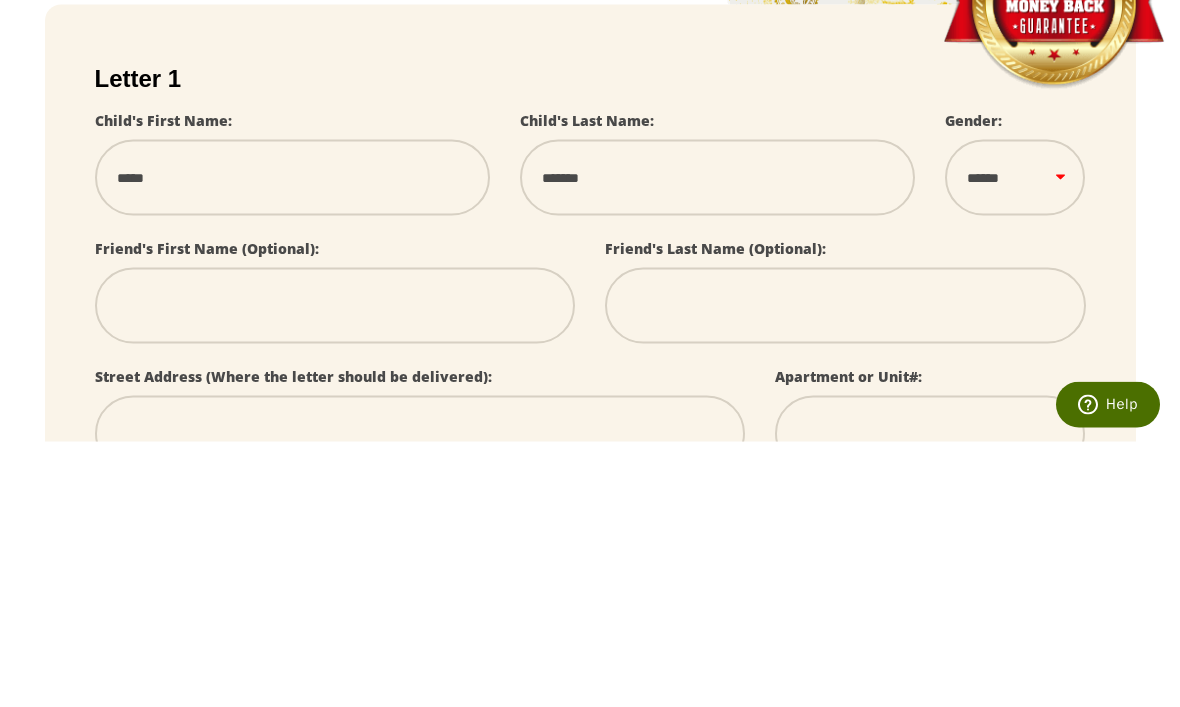 select 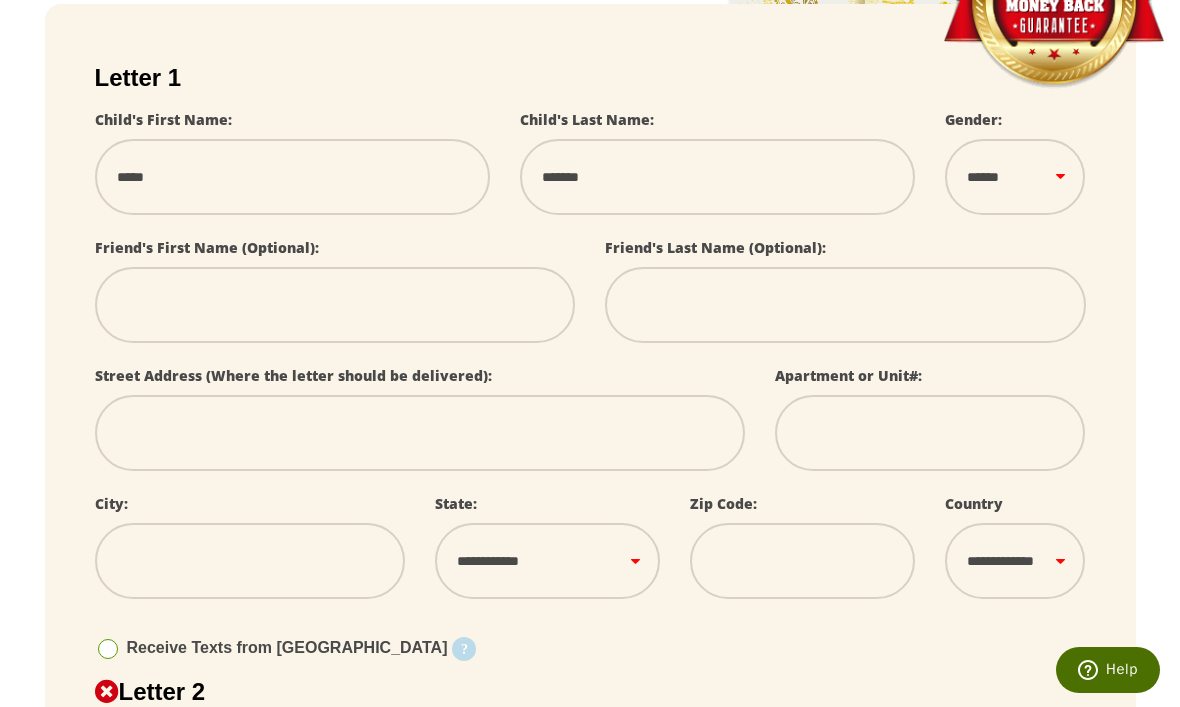 select on "*" 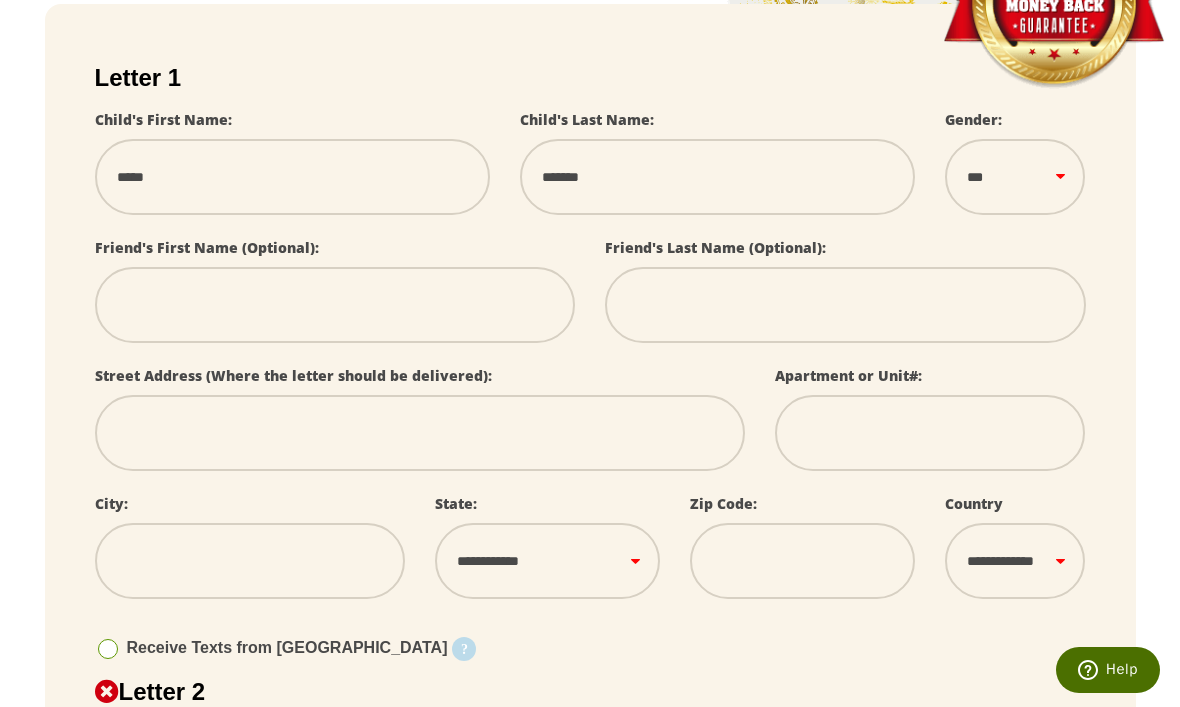 select 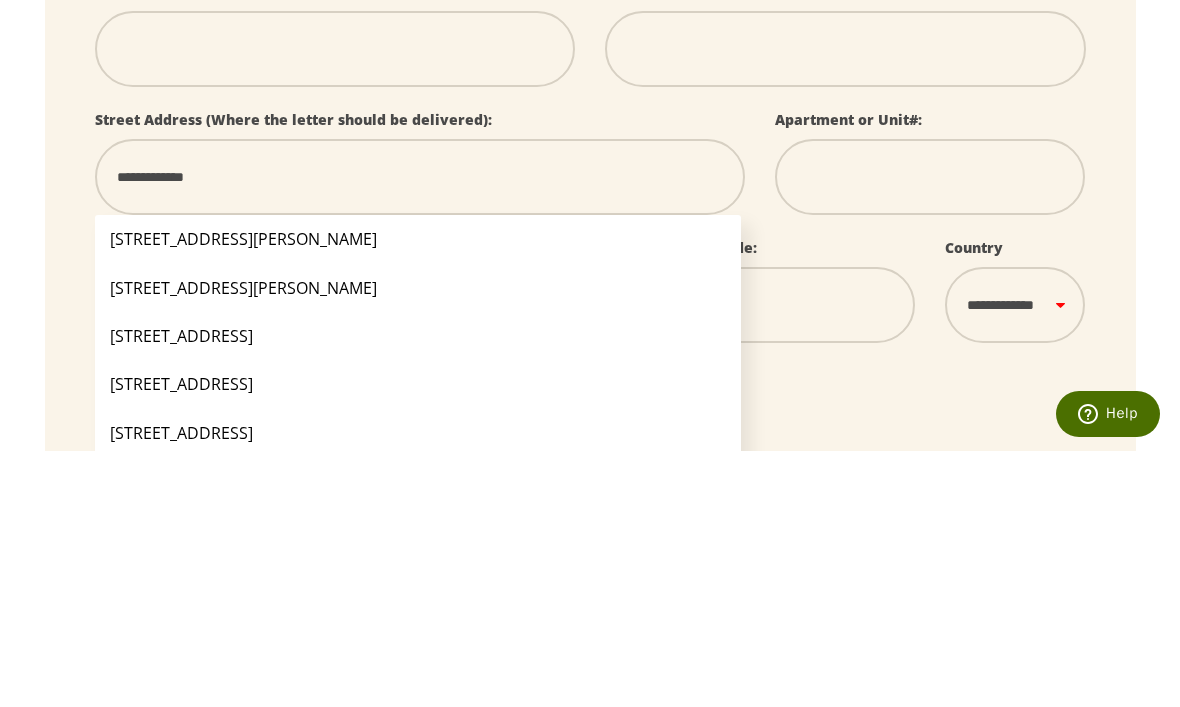 click on "[STREET_ADDRESS][PERSON_NAME]" at bounding box center [418, 495] 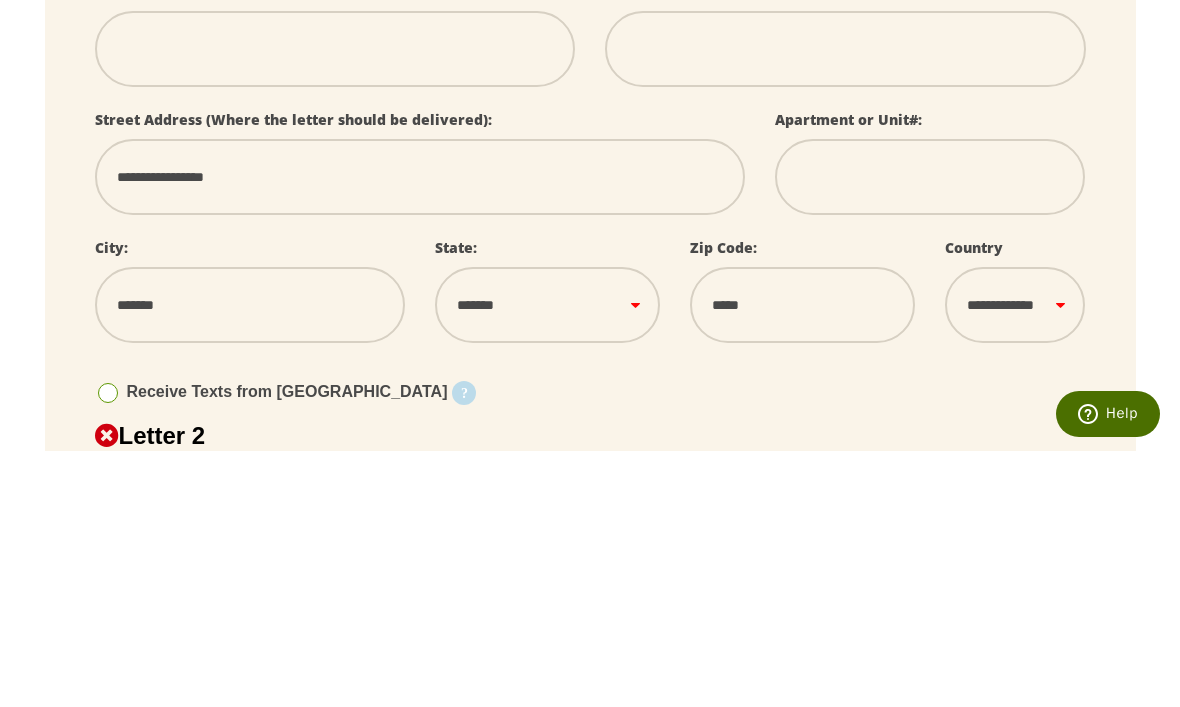 scroll, scrollTop: 692, scrollLeft: 0, axis: vertical 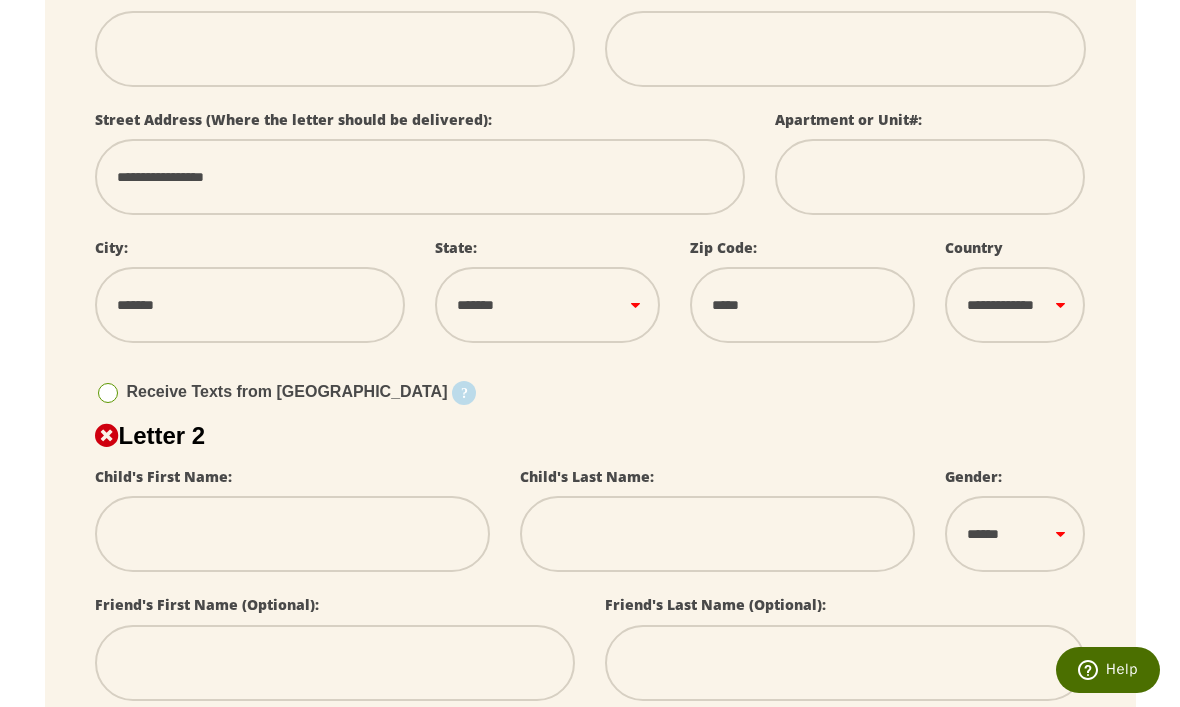 click at bounding box center [292, 534] 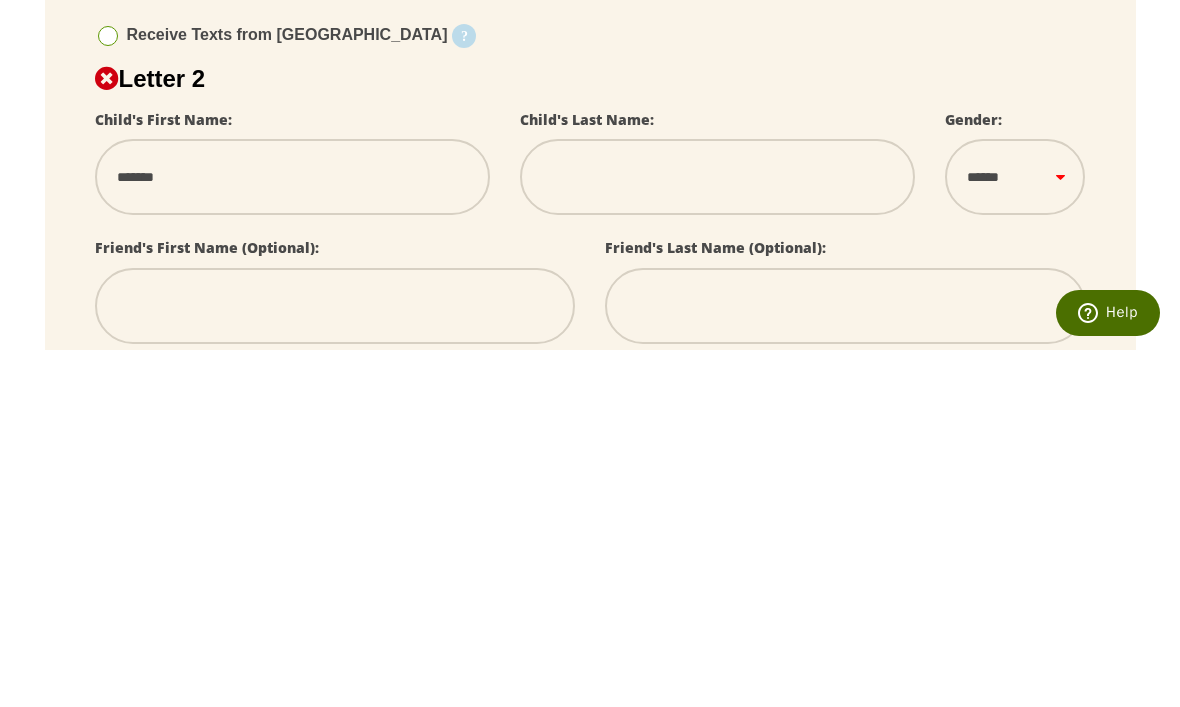 click at bounding box center (717, 534) 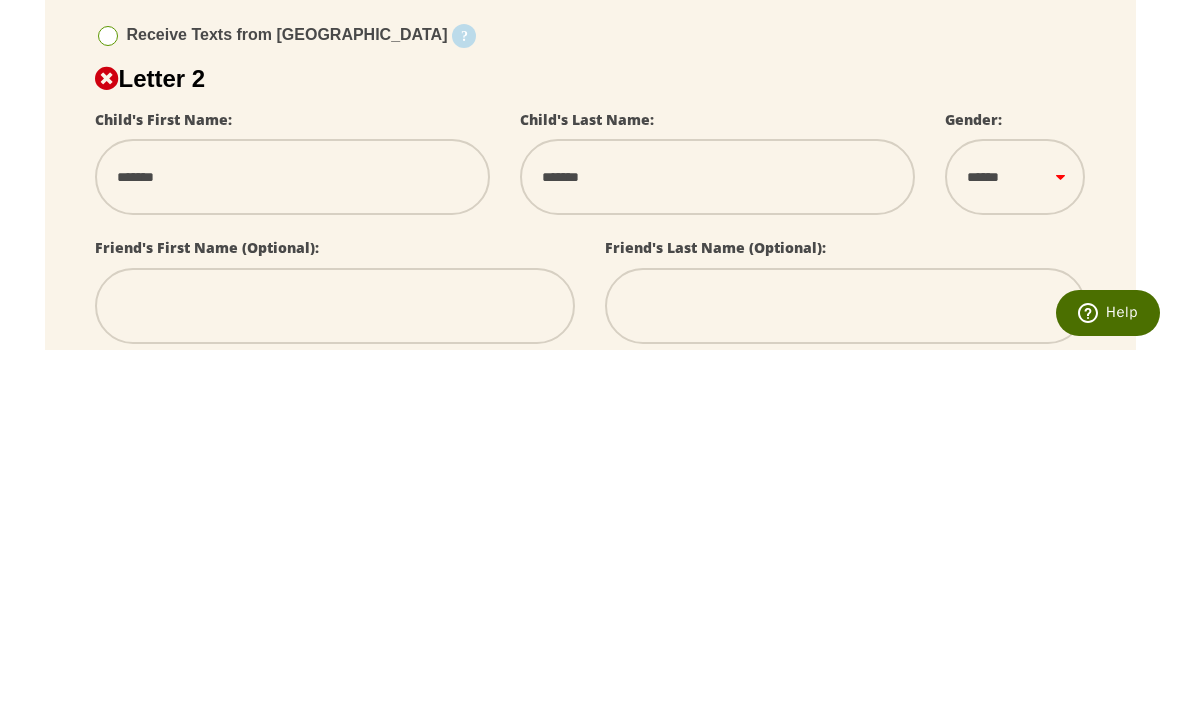 click on "******   ***   ****" at bounding box center [1015, 534] 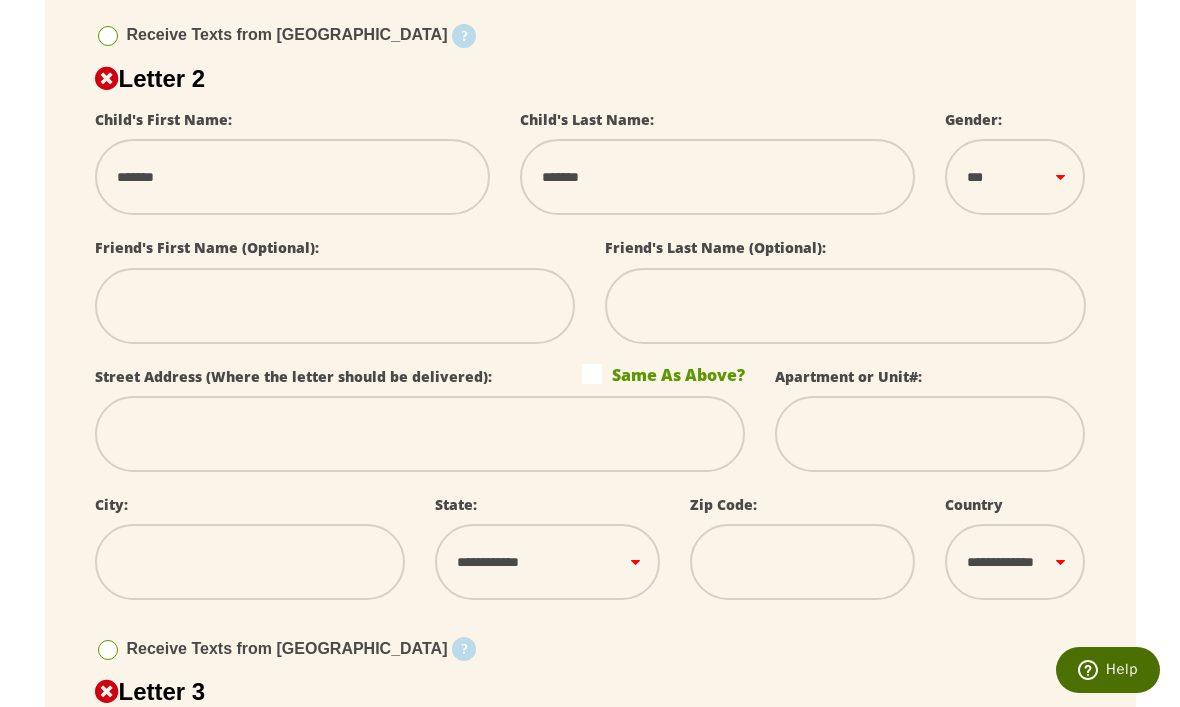 click at bounding box center (335, 306) 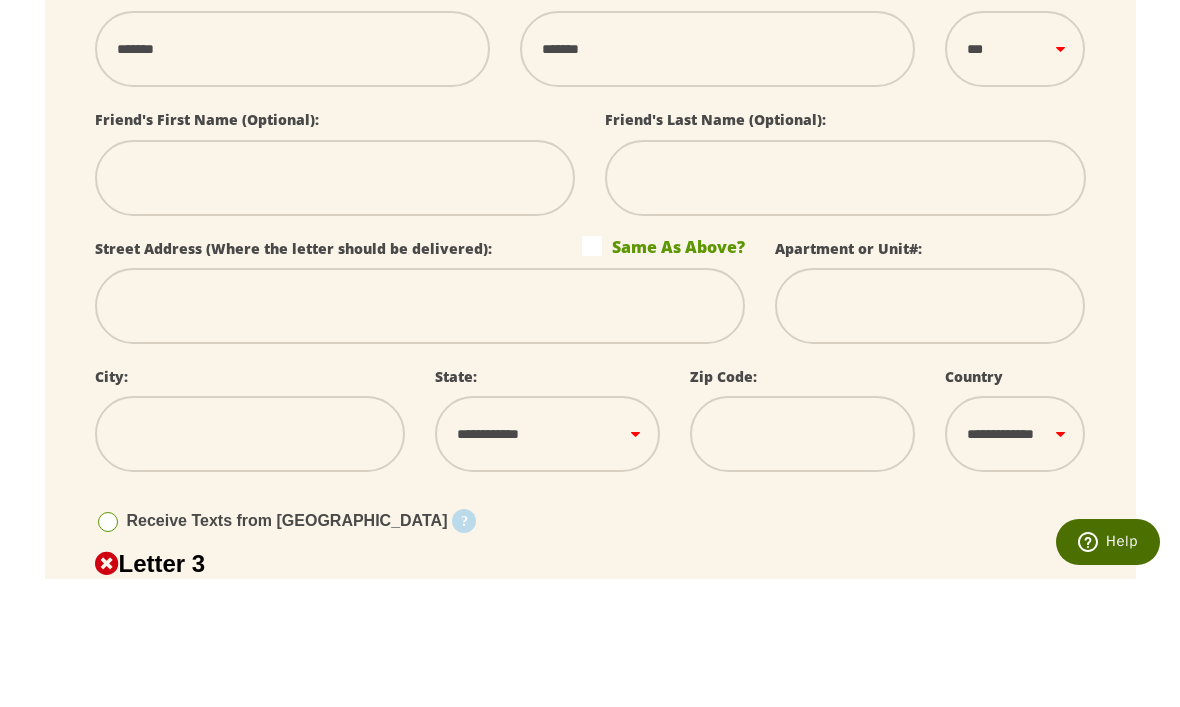 click at bounding box center [420, 434] 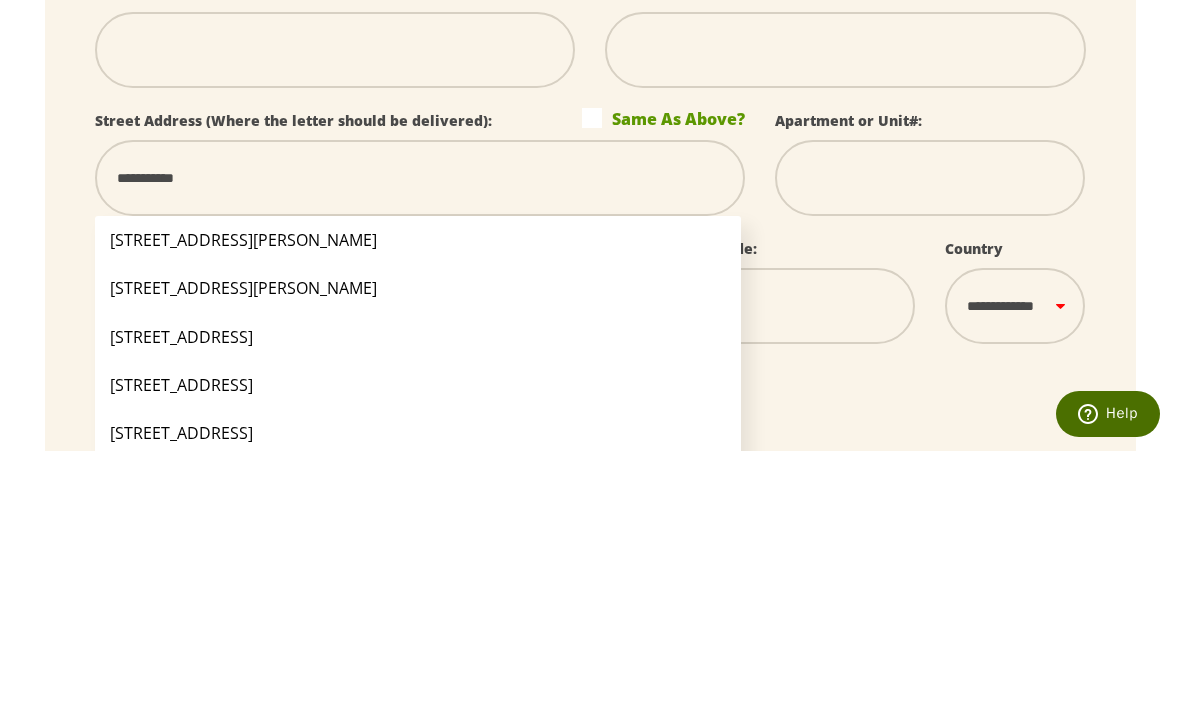 click on "[STREET_ADDRESS][PERSON_NAME]" at bounding box center (418, 496) 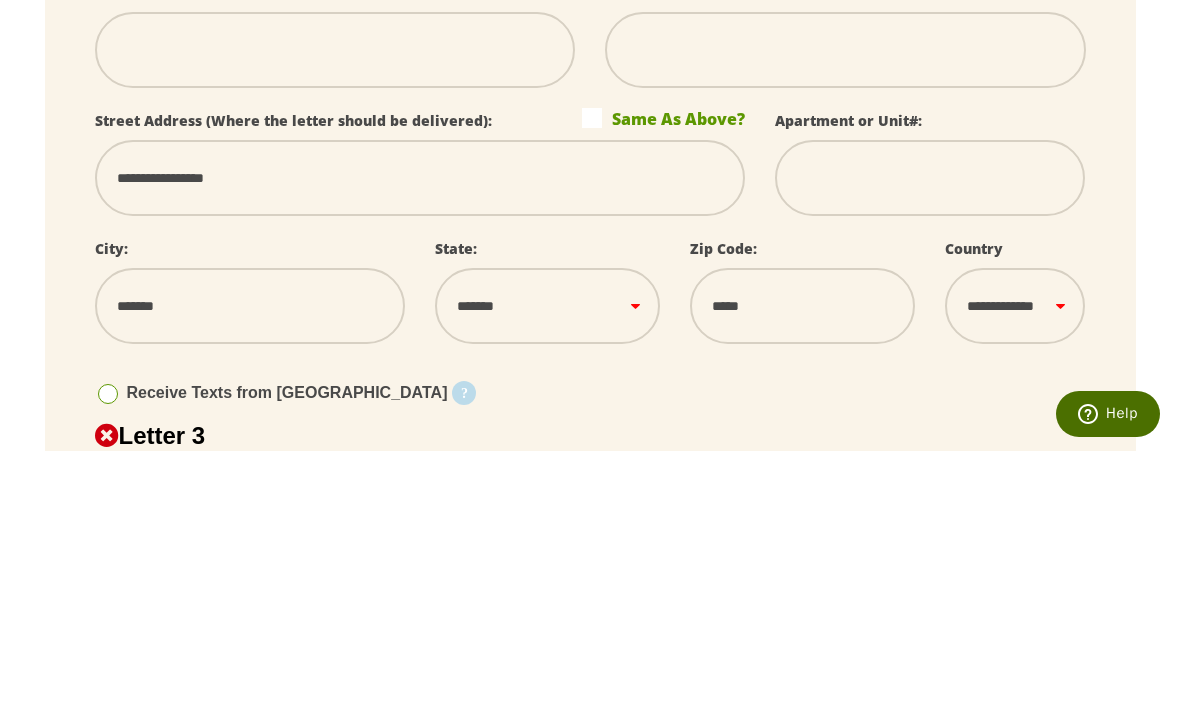 scroll, scrollTop: 1305, scrollLeft: 0, axis: vertical 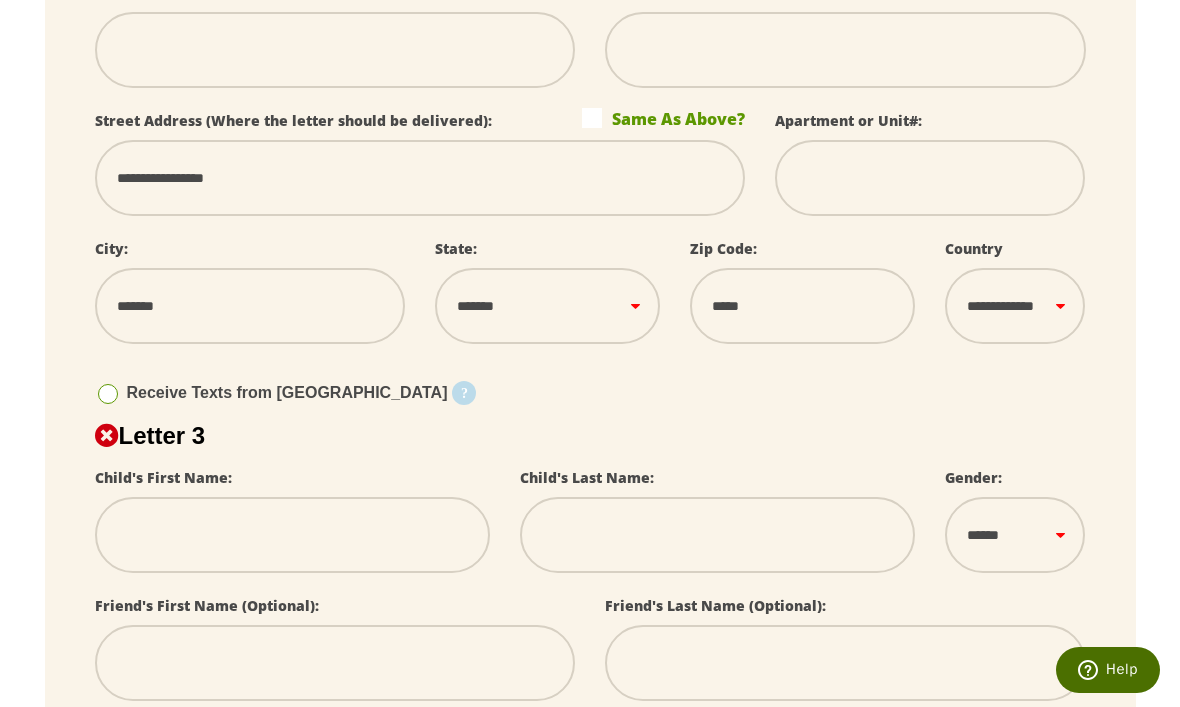click at bounding box center (292, 535) 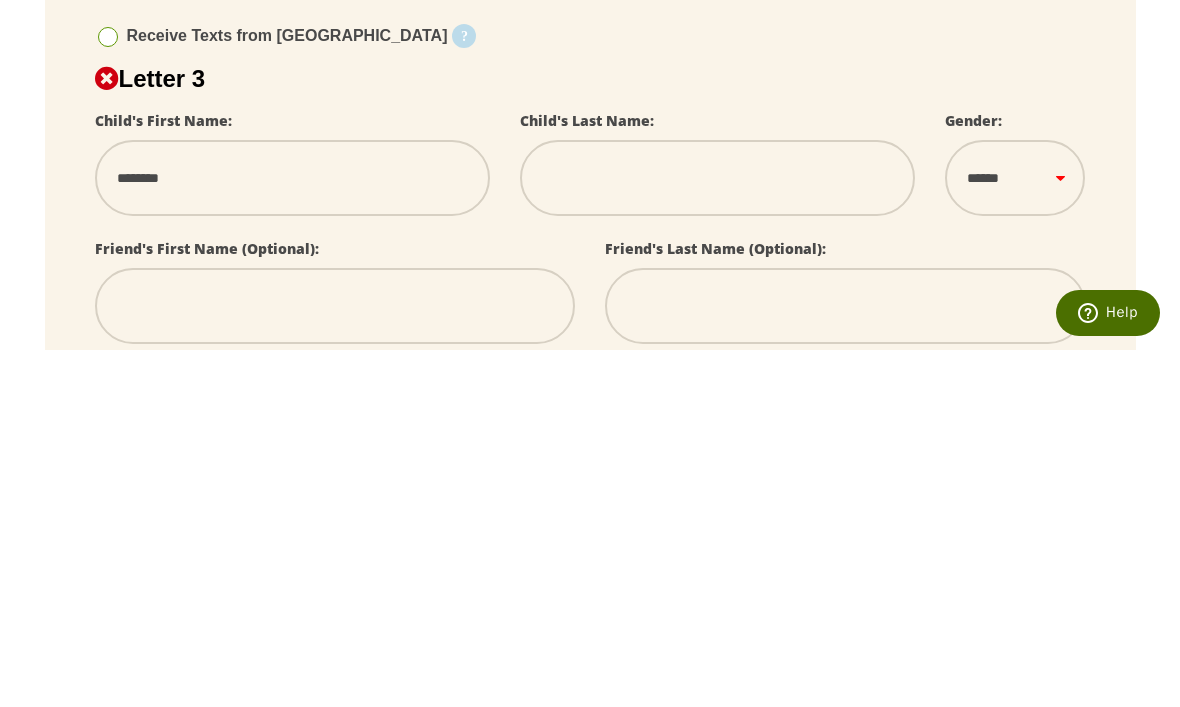 click at bounding box center (717, 535) 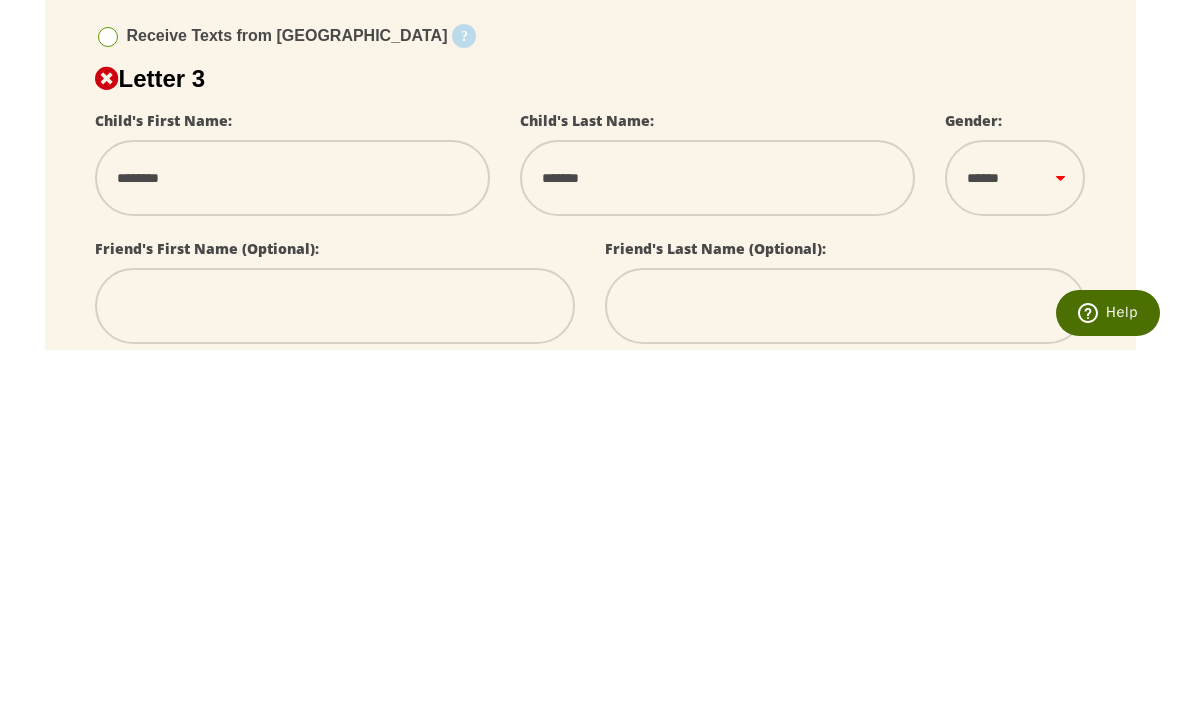 click on "******   ***   ****" at bounding box center (1015, 535) 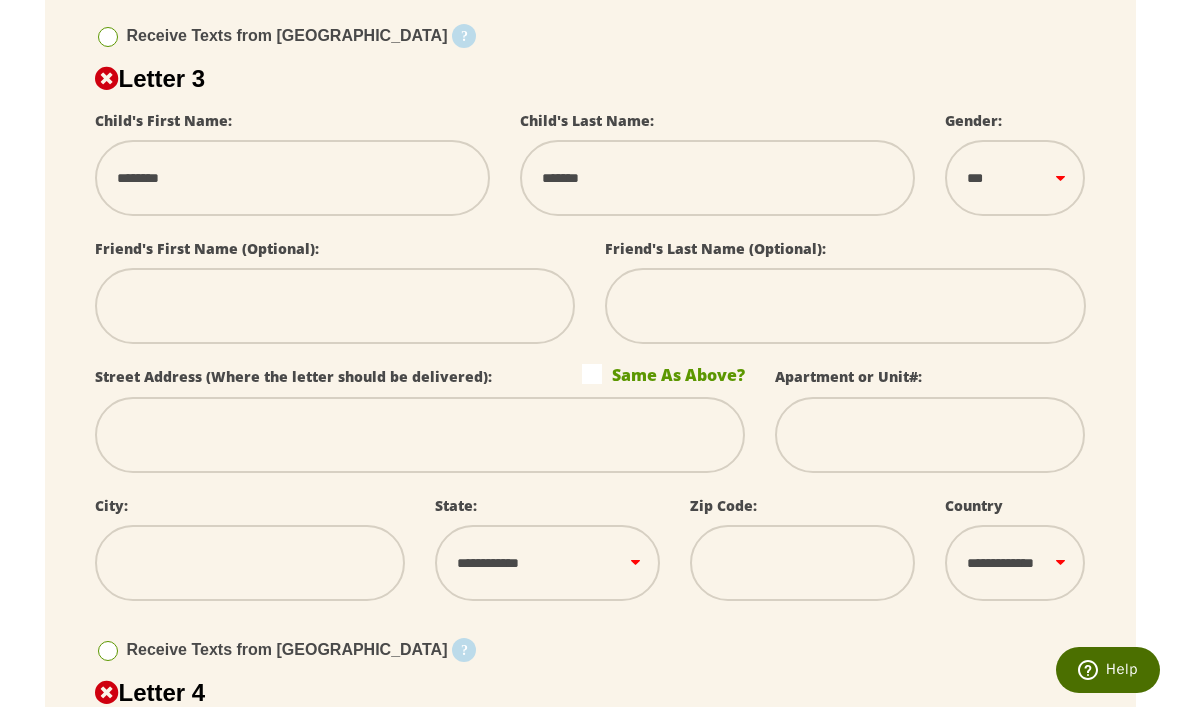 click at bounding box center (420, 435) 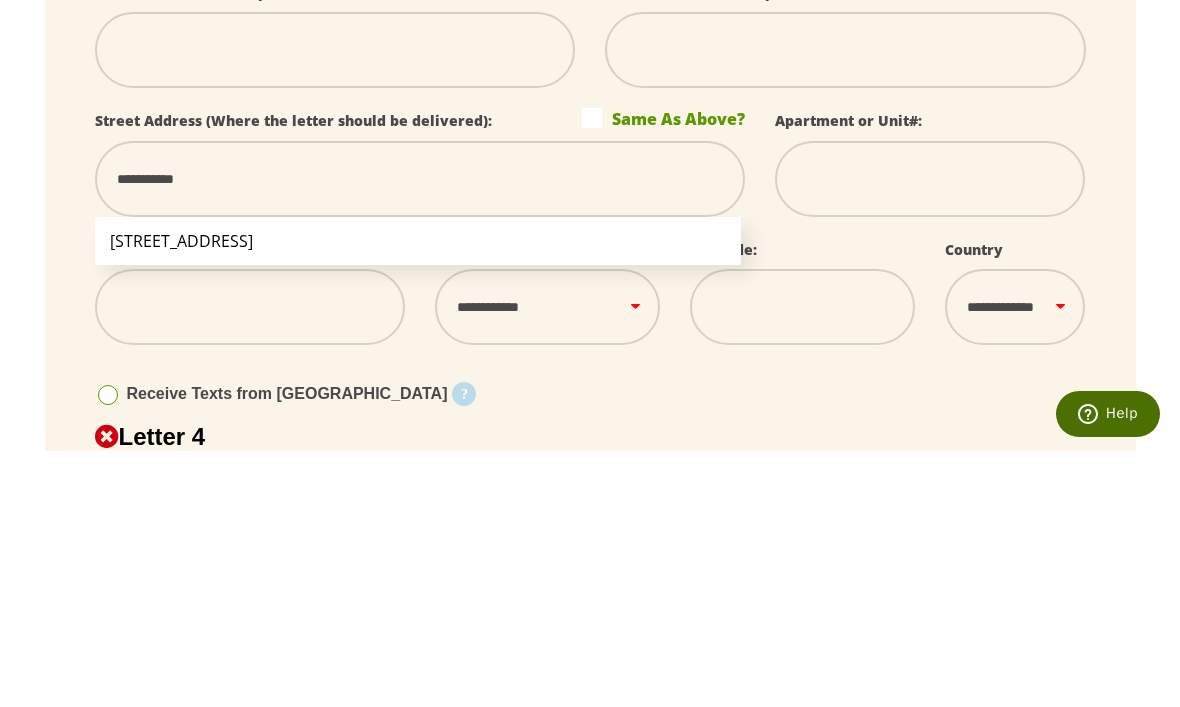 click on "[STREET_ADDRESS]" at bounding box center [418, 497] 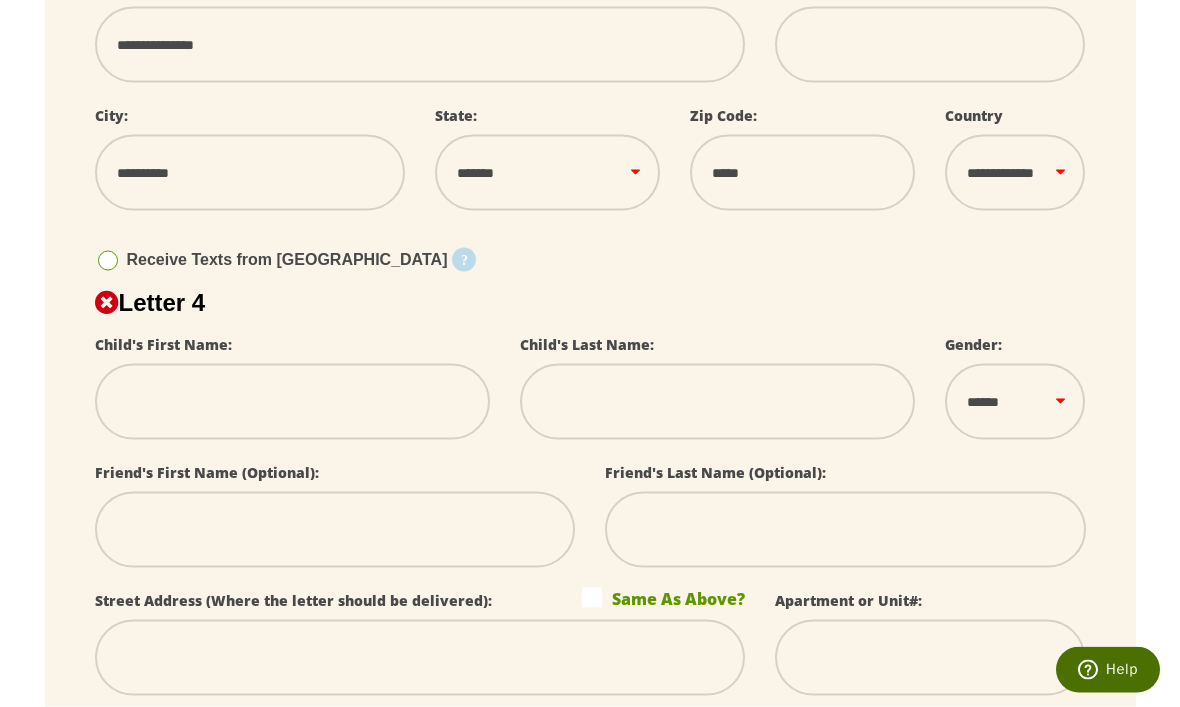 scroll, scrollTop: 2054, scrollLeft: 0, axis: vertical 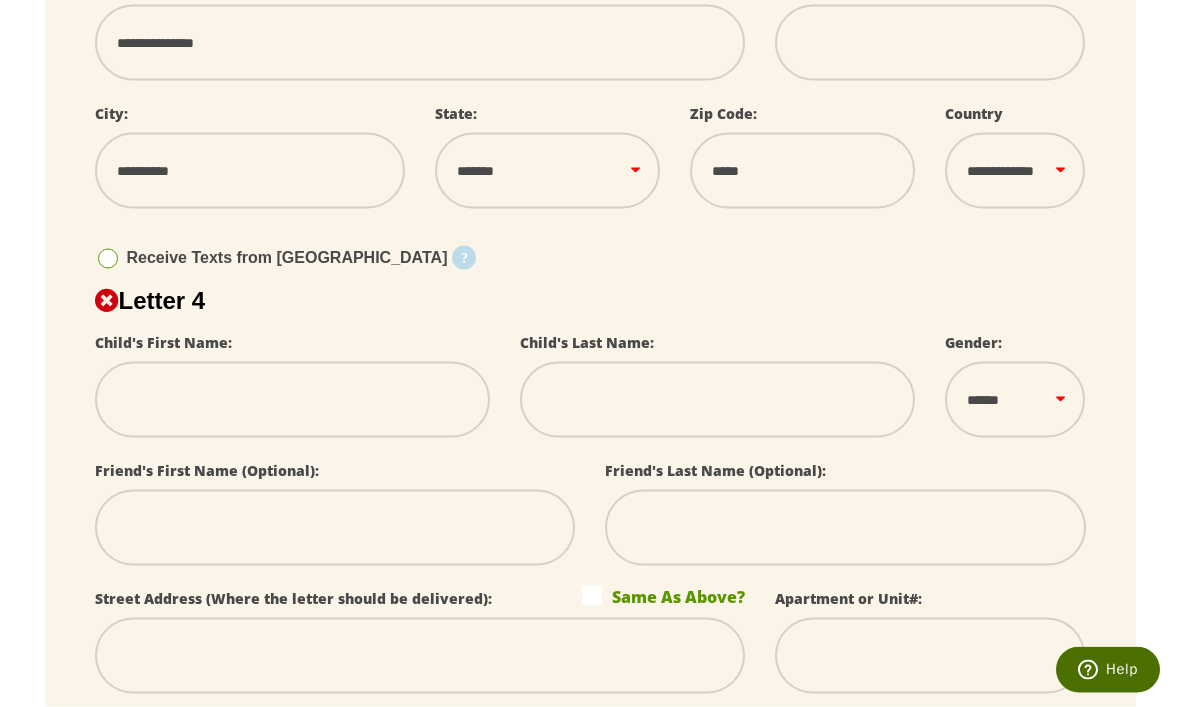 click at bounding box center [292, 400] 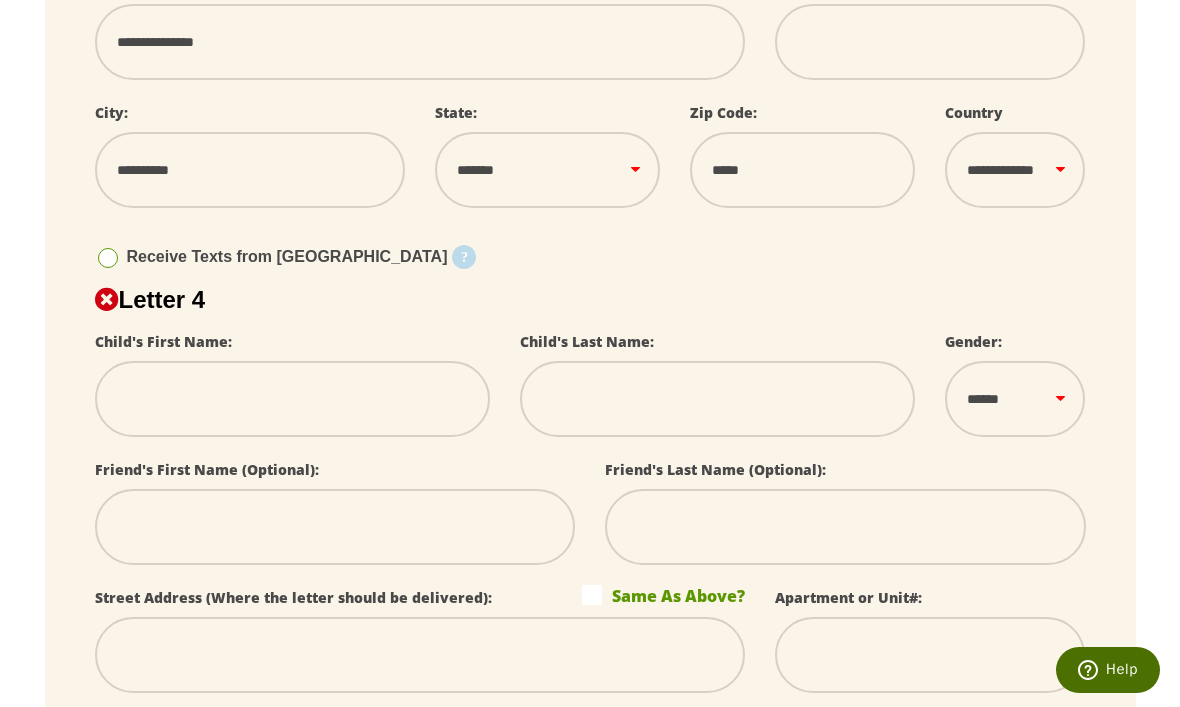 scroll, scrollTop: 2054, scrollLeft: 0, axis: vertical 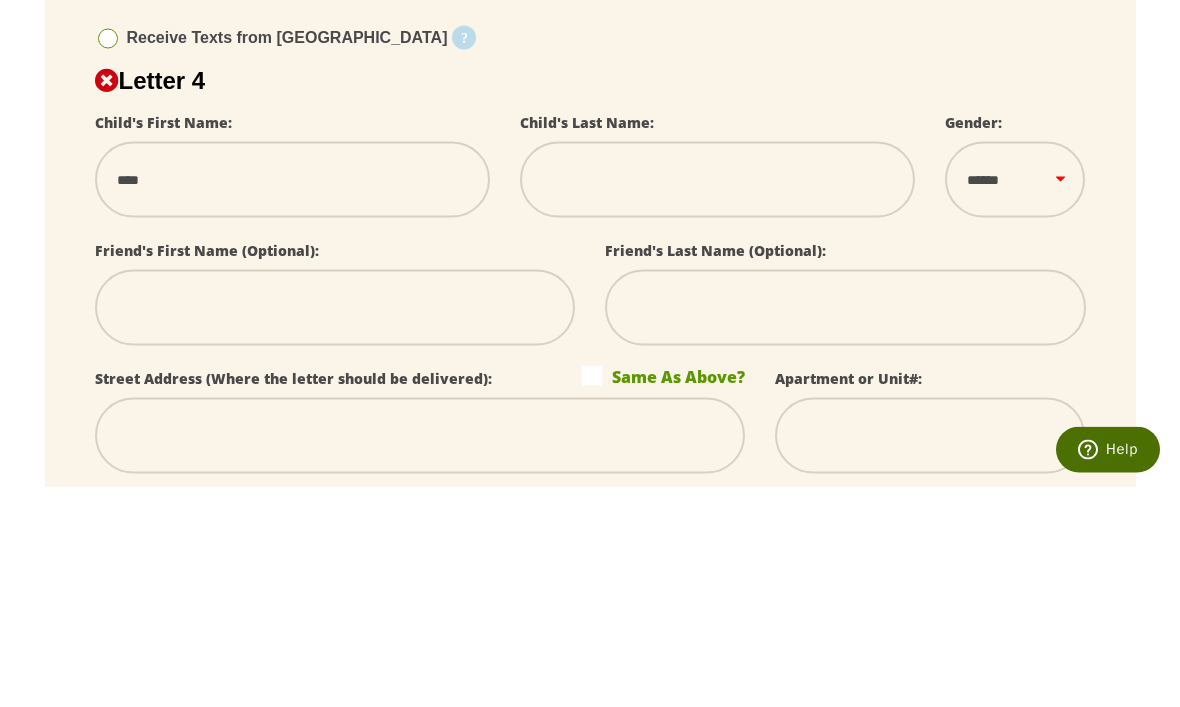 click at bounding box center [717, 400] 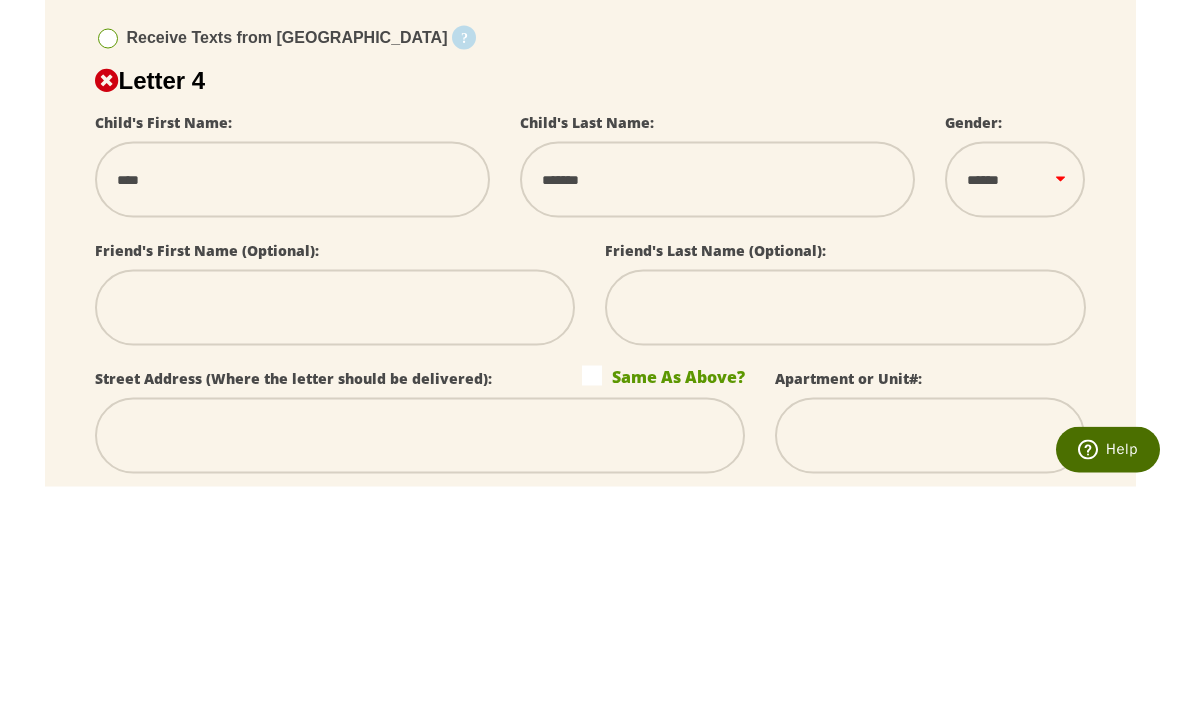 click on "******   ***   ****" at bounding box center (1015, 400) 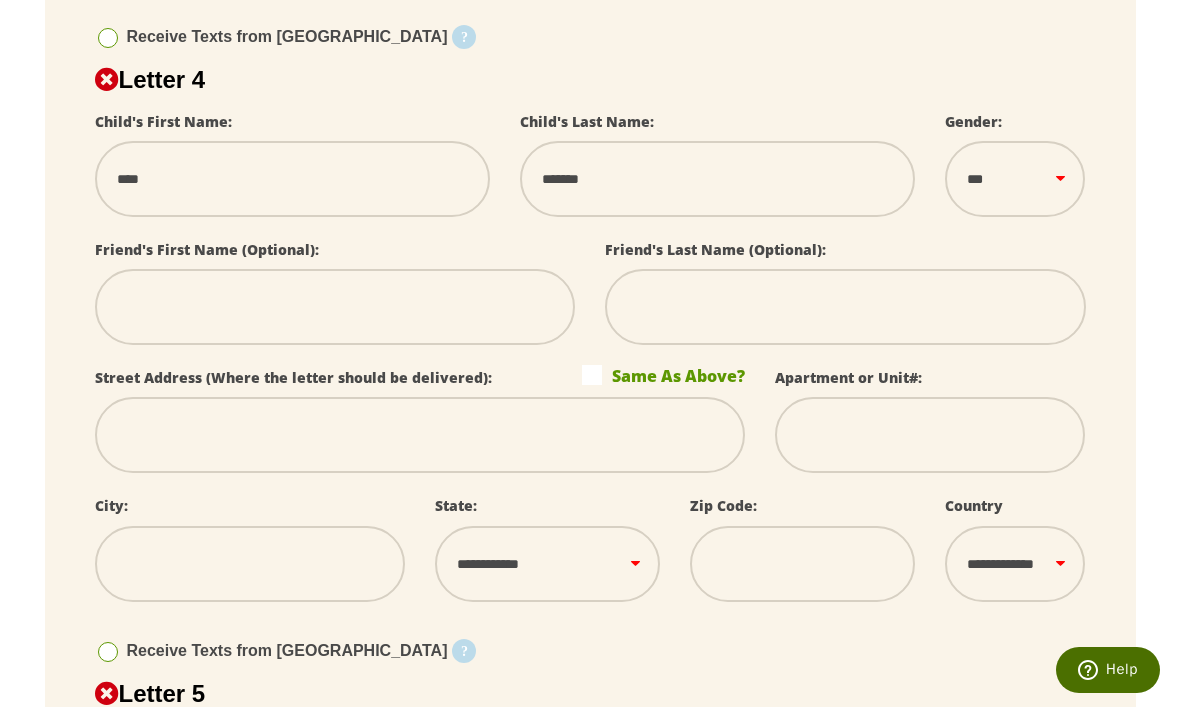 click at bounding box center (420, 435) 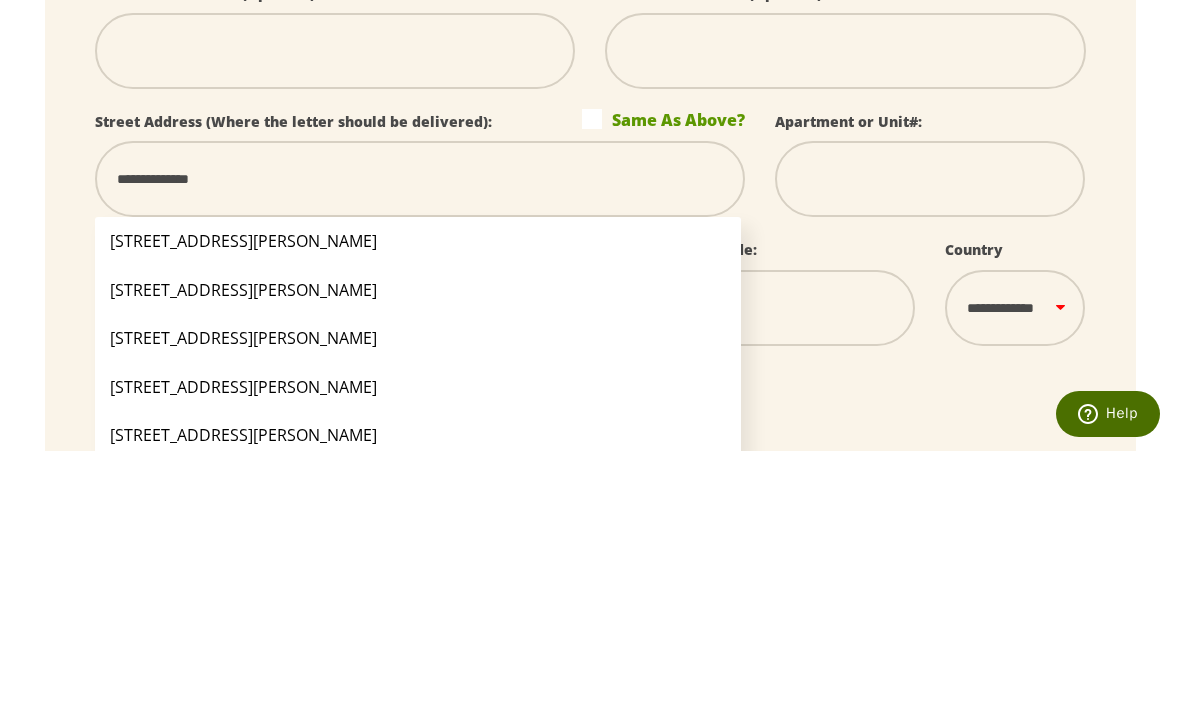 click on "[STREET_ADDRESS][PERSON_NAME]" at bounding box center (418, 497) 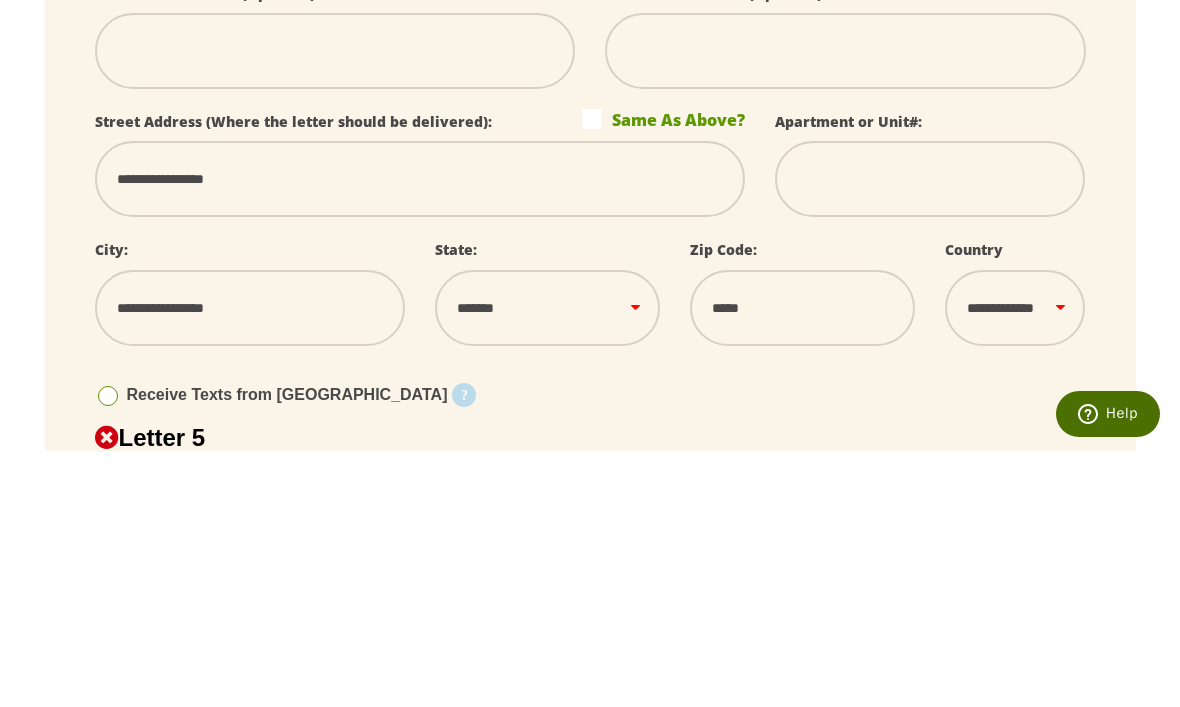 scroll, scrollTop: 2531, scrollLeft: 0, axis: vertical 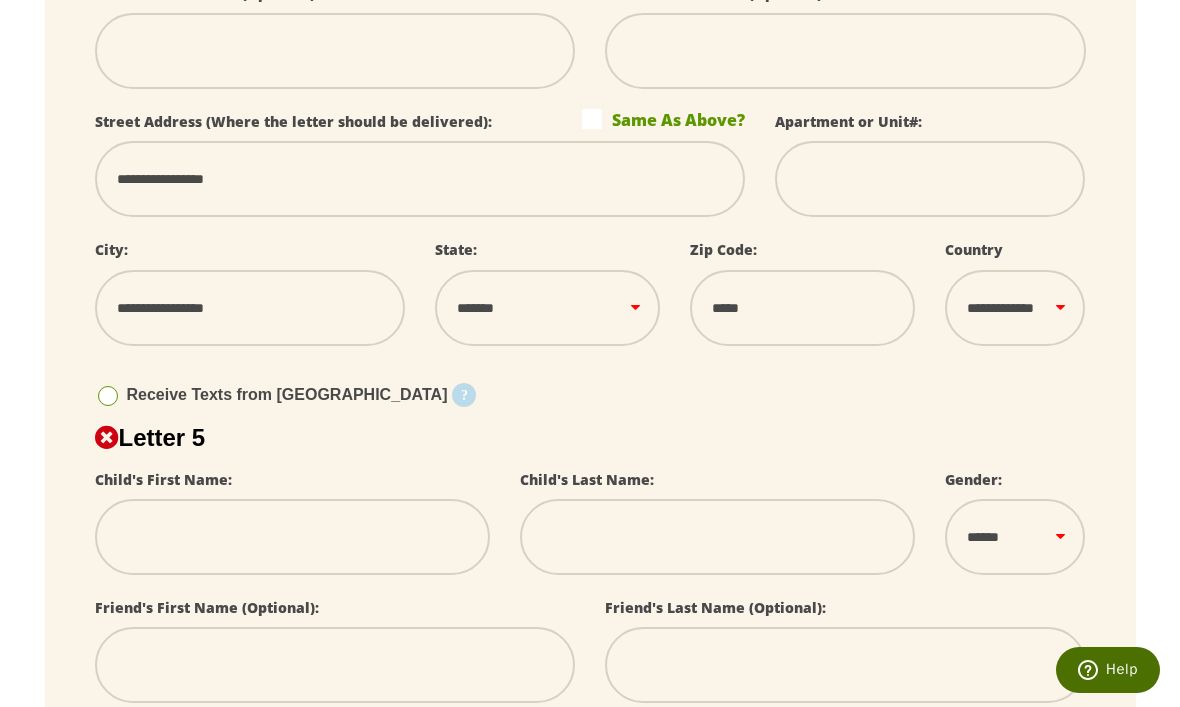 click on "Receive Texts from [GEOGRAPHIC_DATA]" at bounding box center [271, 395] 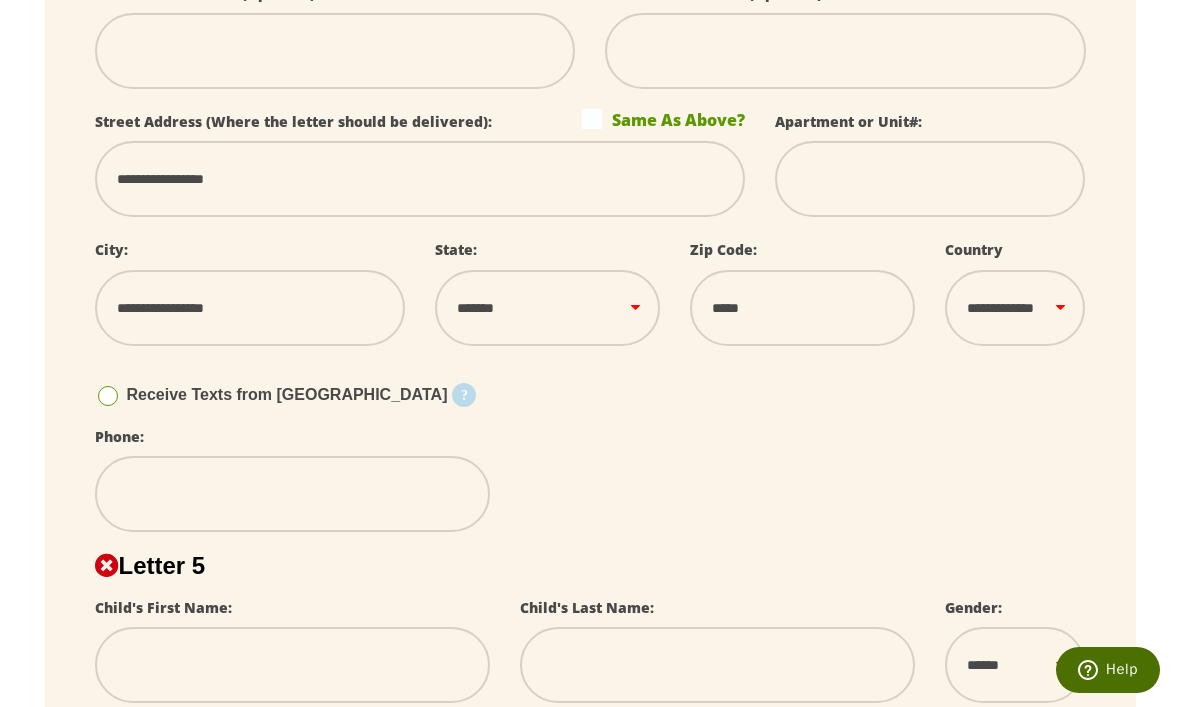 click at bounding box center [108, 396] 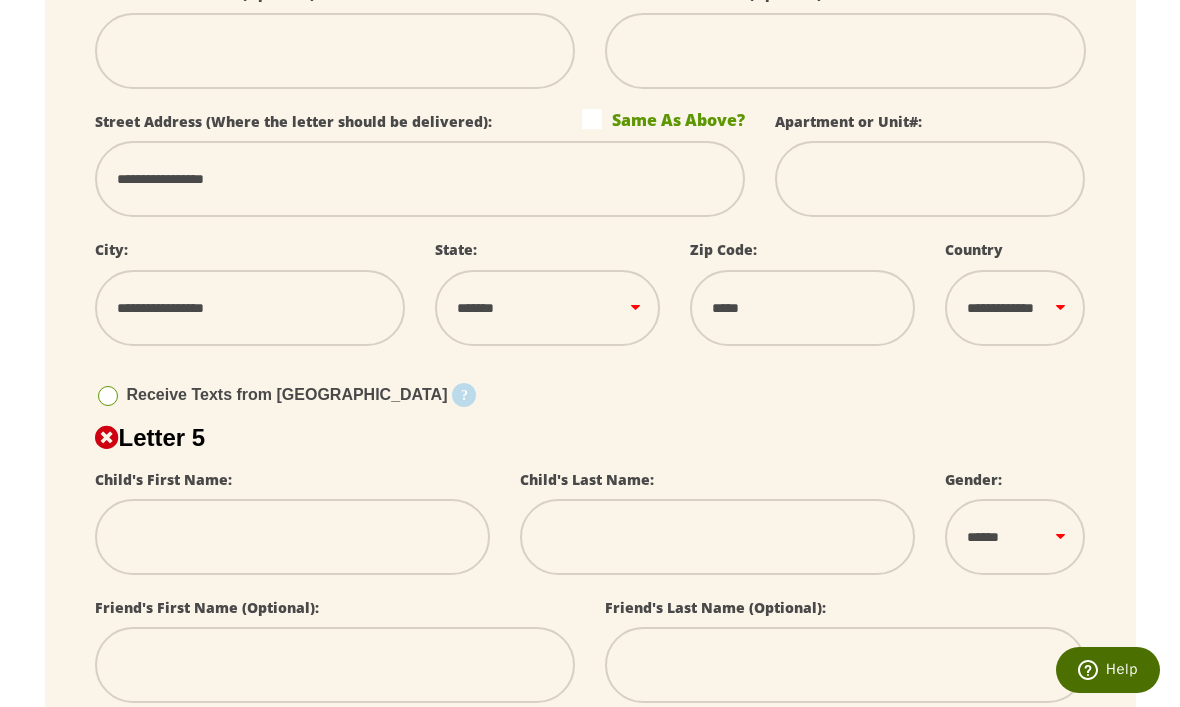 click at bounding box center (108, 396) 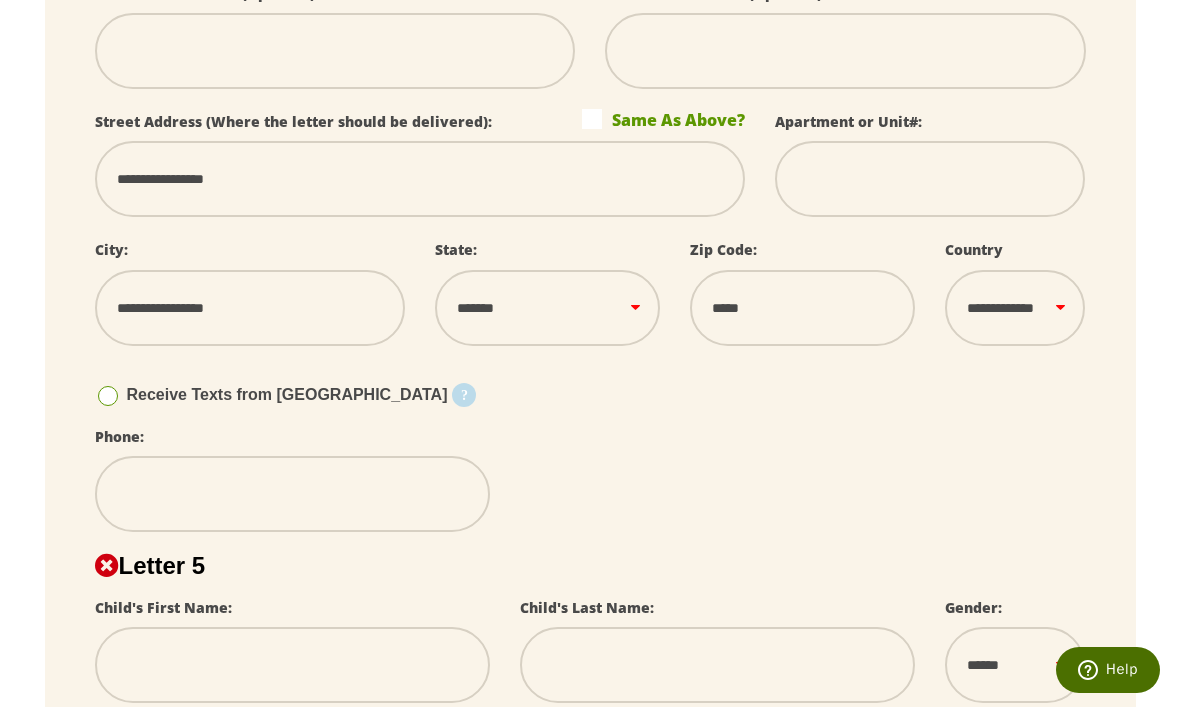 click at bounding box center (292, 494) 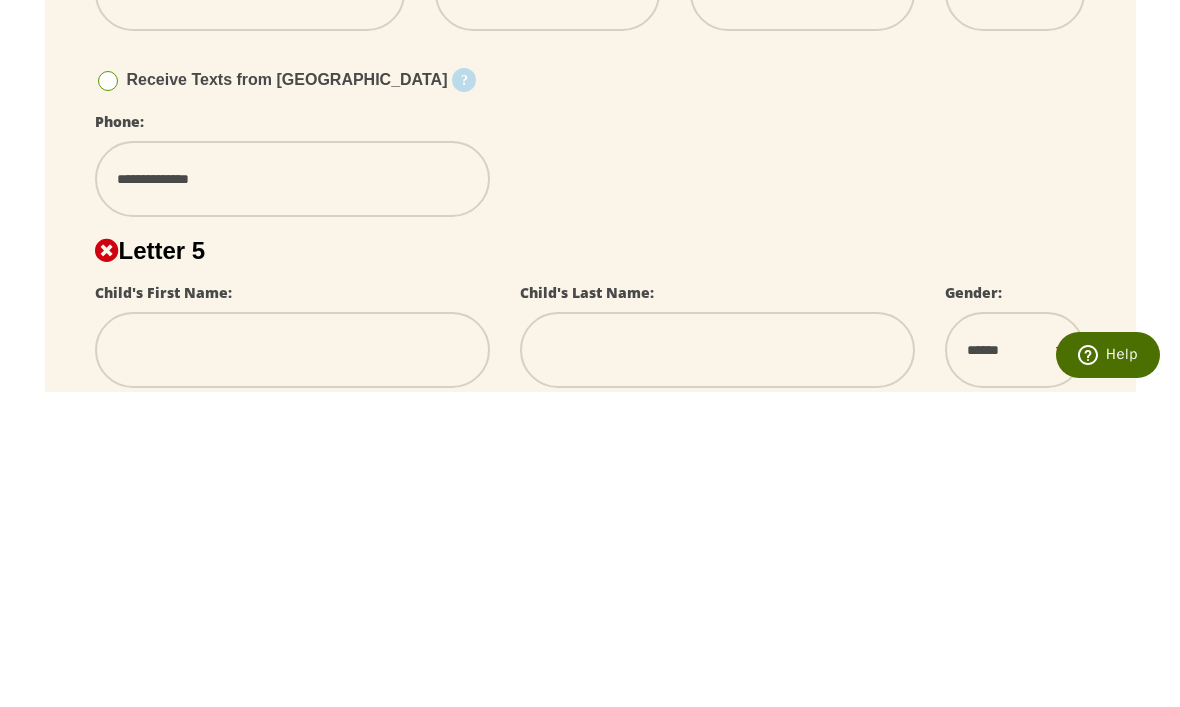 click at bounding box center (292, 665) 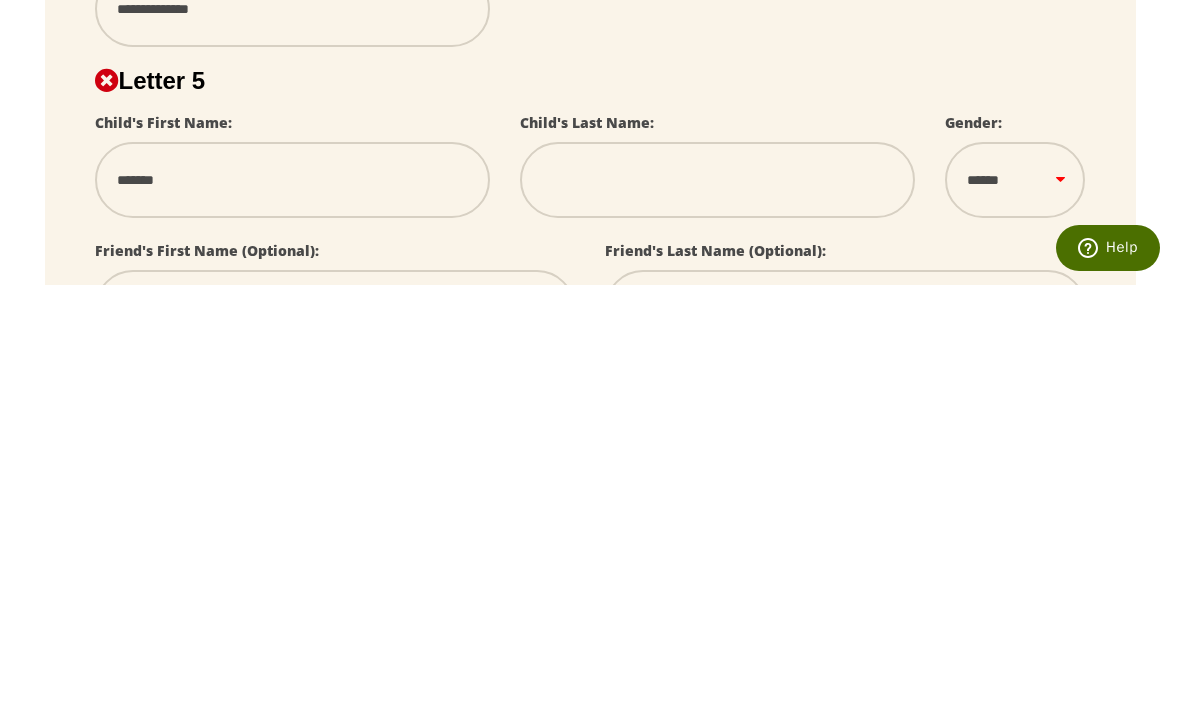 click at bounding box center [717, 602] 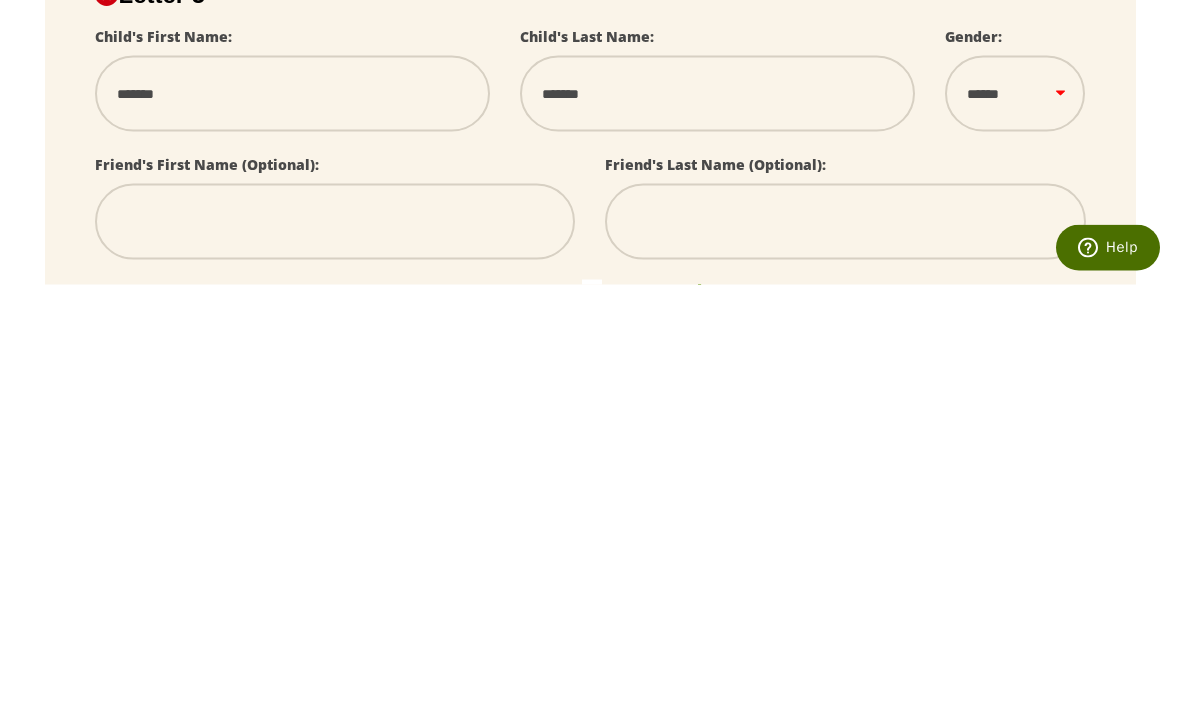 click on "******   ***   ****" at bounding box center [1015, 516] 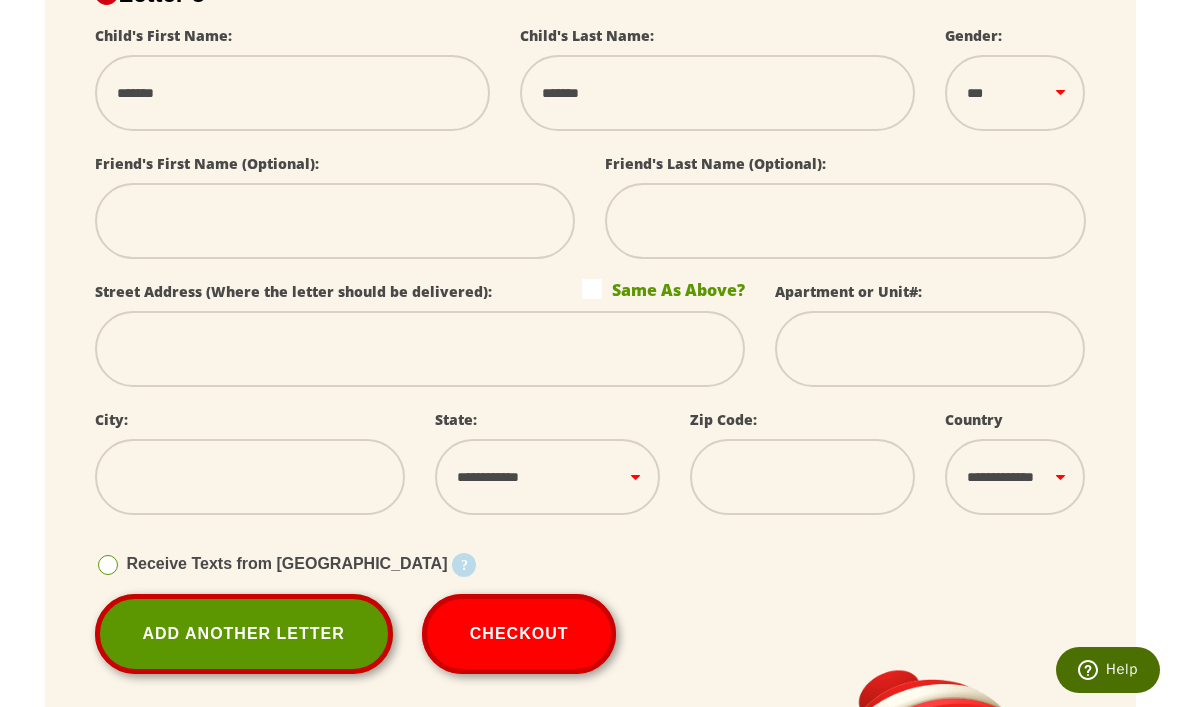 click at bounding box center (420, 349) 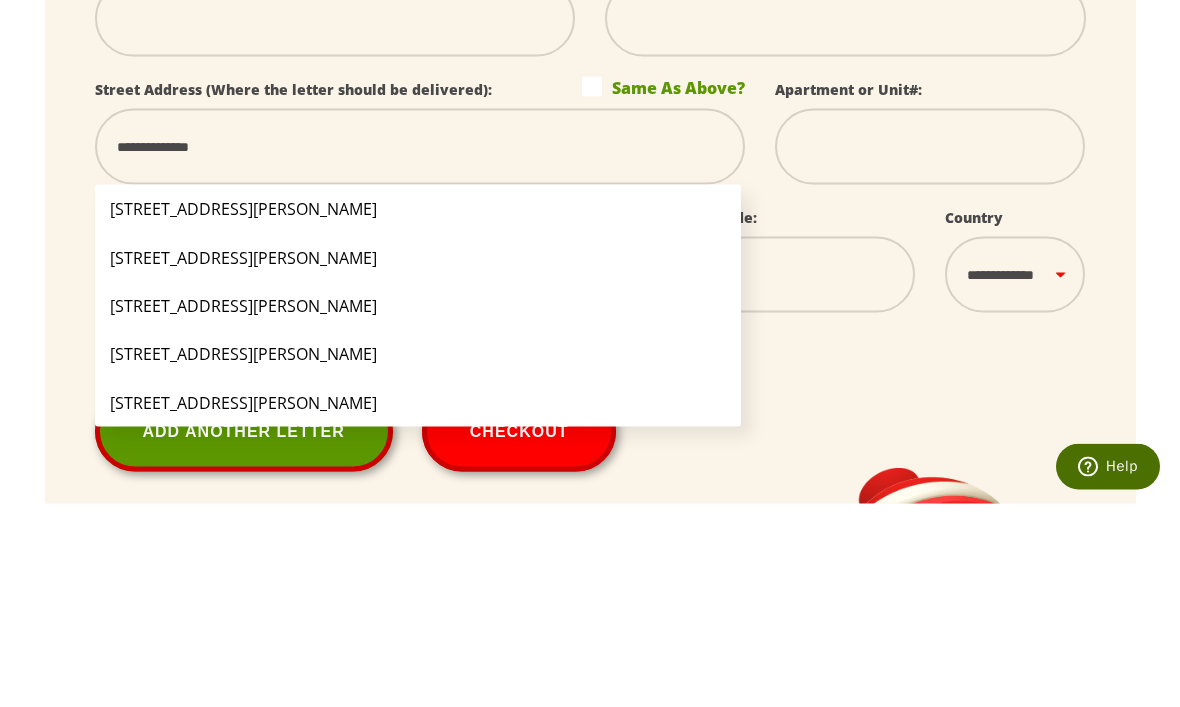 click on "[STREET_ADDRESS][PERSON_NAME]" at bounding box center [418, 412] 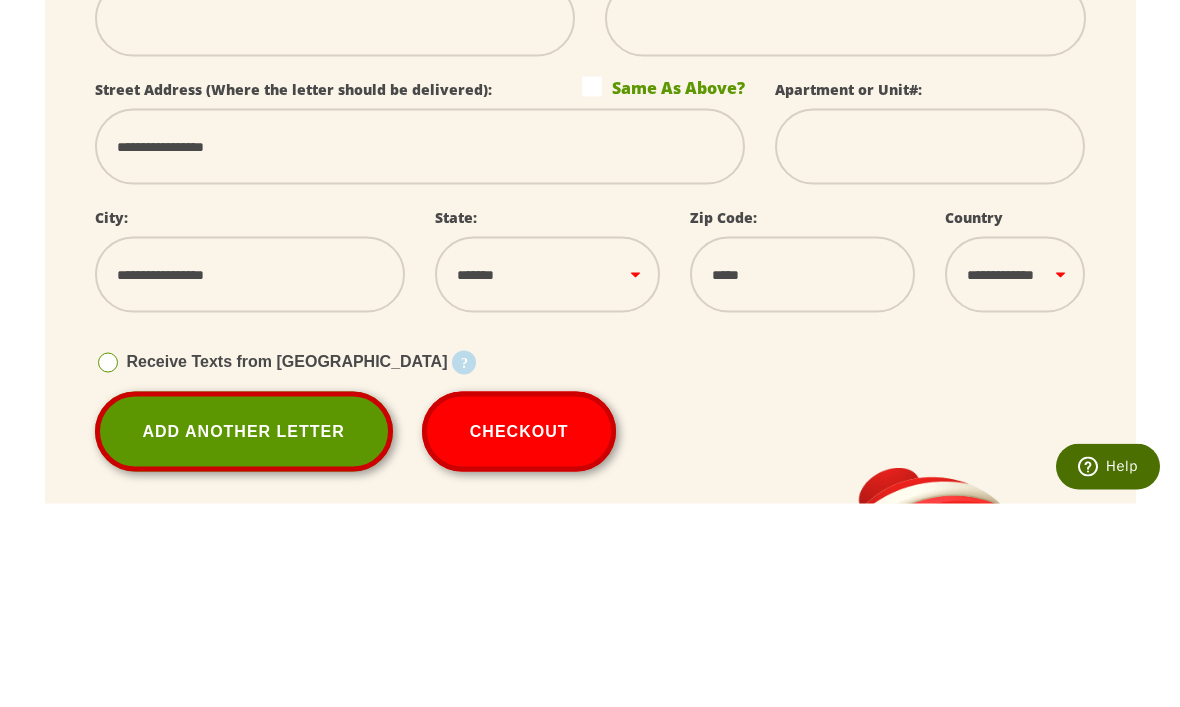 scroll, scrollTop: 3306, scrollLeft: 0, axis: vertical 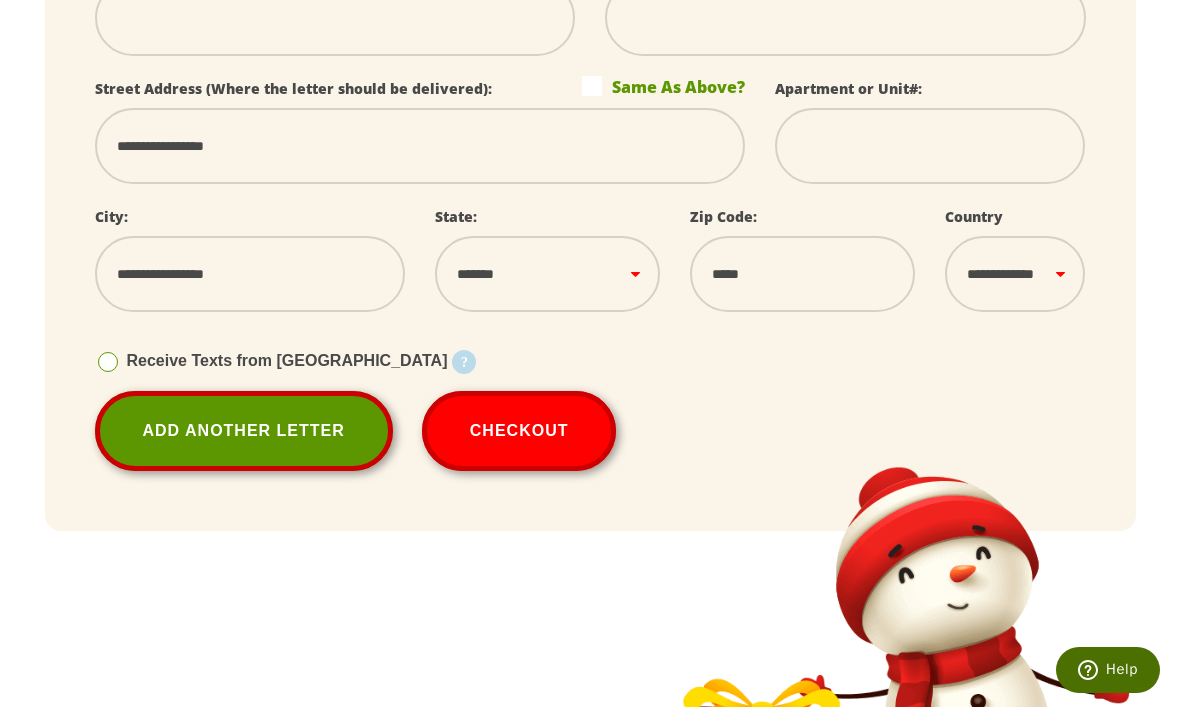 click on "Receive Texts from [GEOGRAPHIC_DATA]" at bounding box center [271, 361] 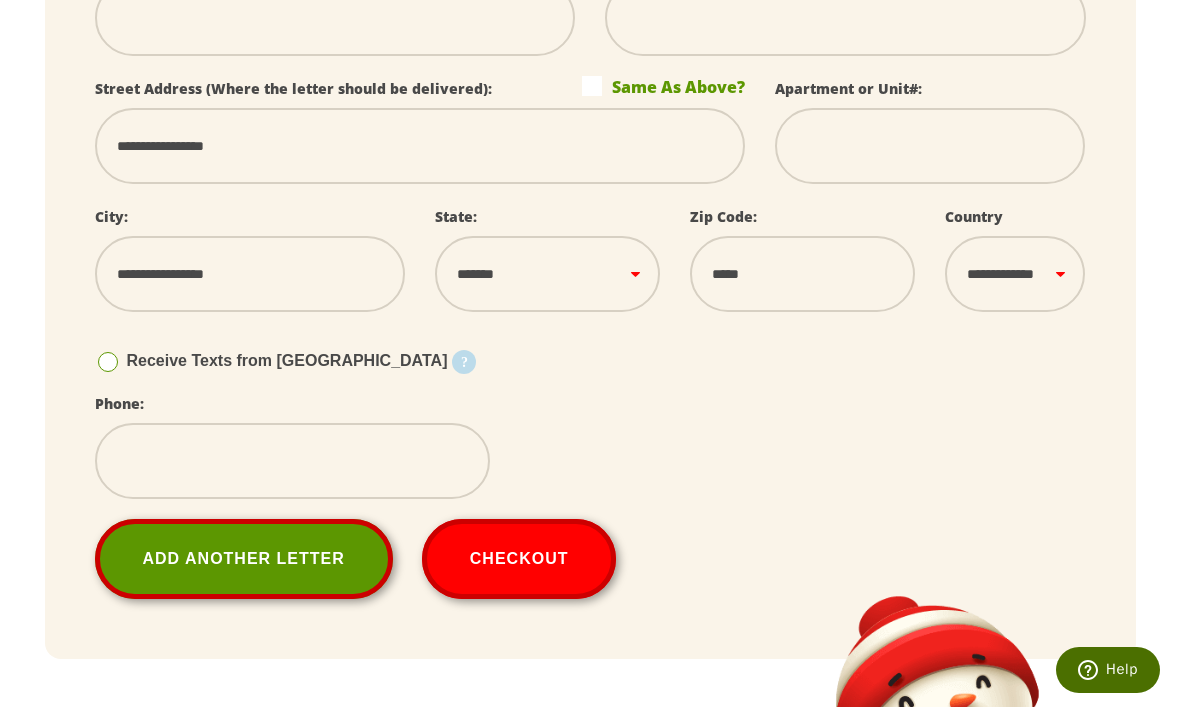 click at bounding box center [292, 461] 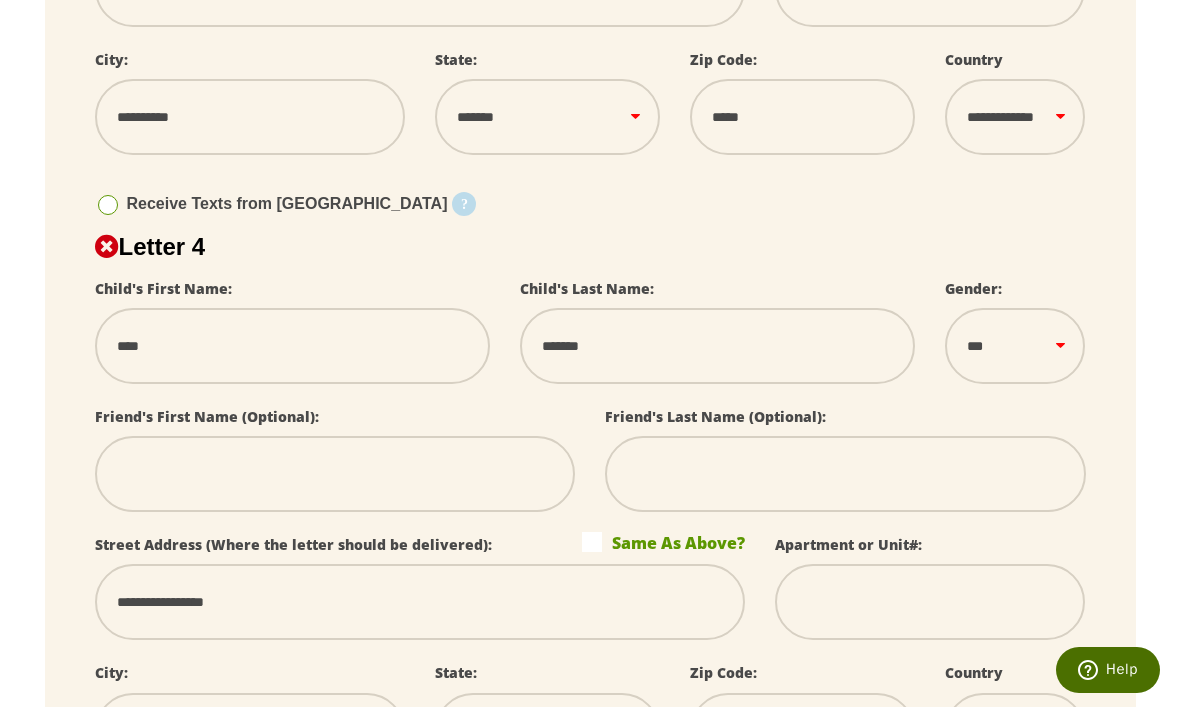 scroll, scrollTop: 2108, scrollLeft: 0, axis: vertical 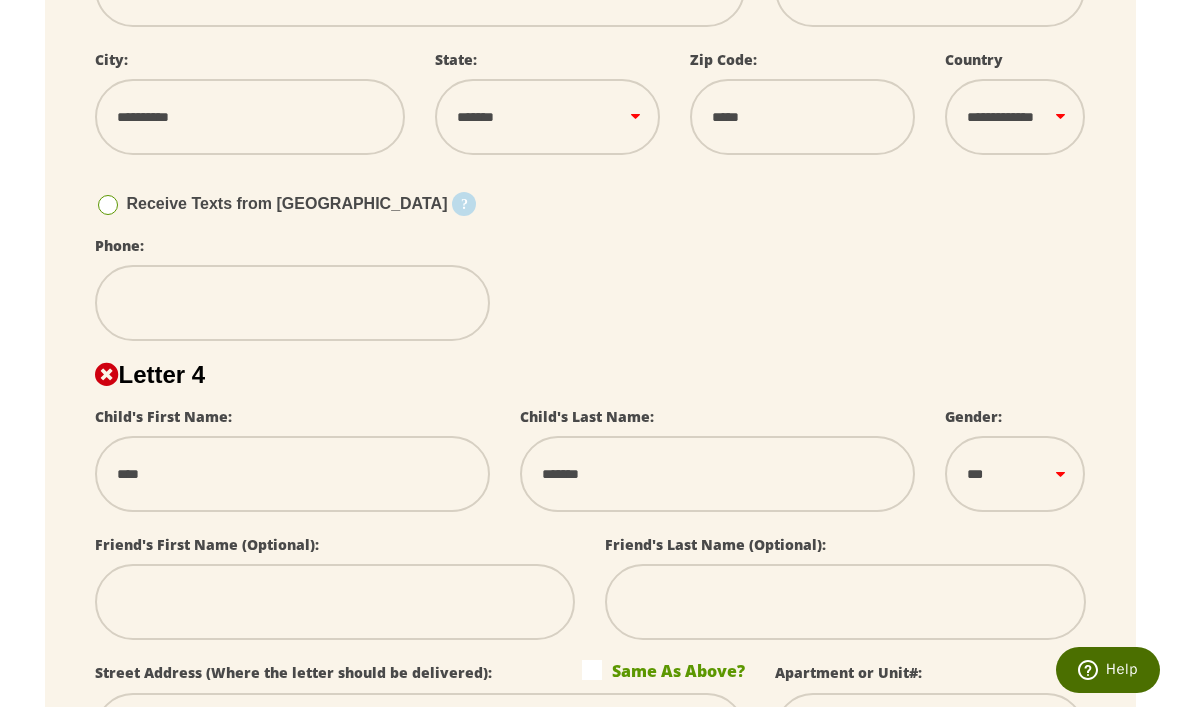 click at bounding box center [292, 303] 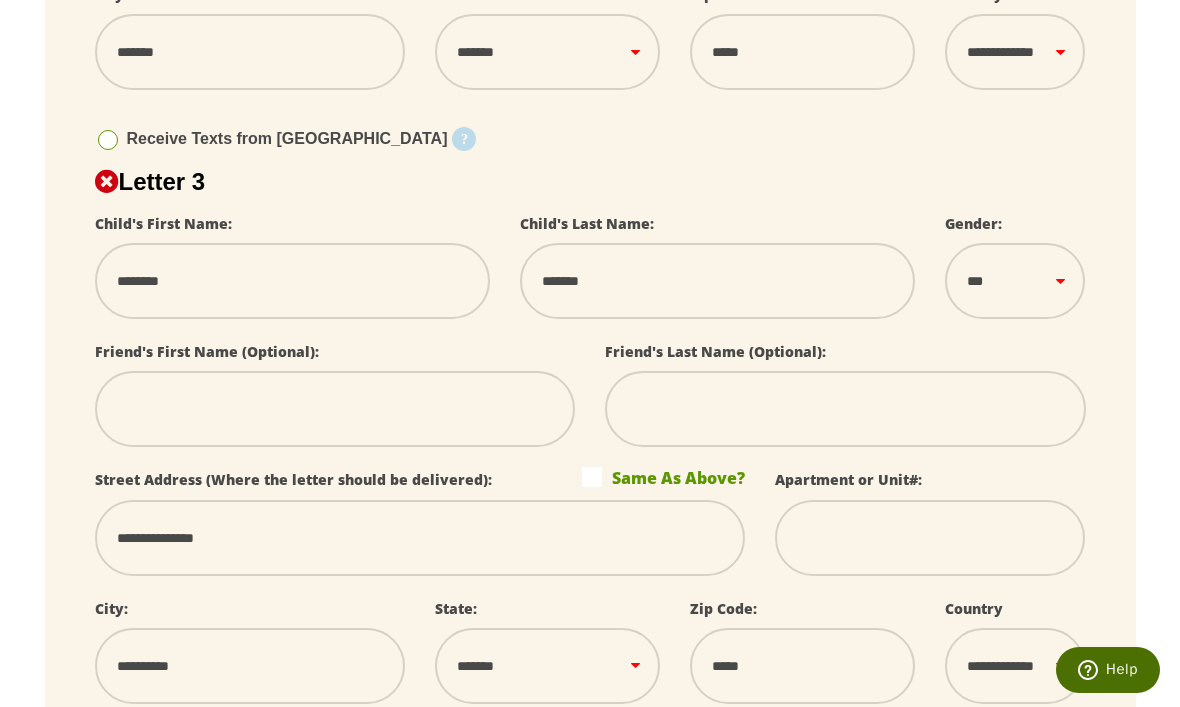 scroll, scrollTop: 1558, scrollLeft: 0, axis: vertical 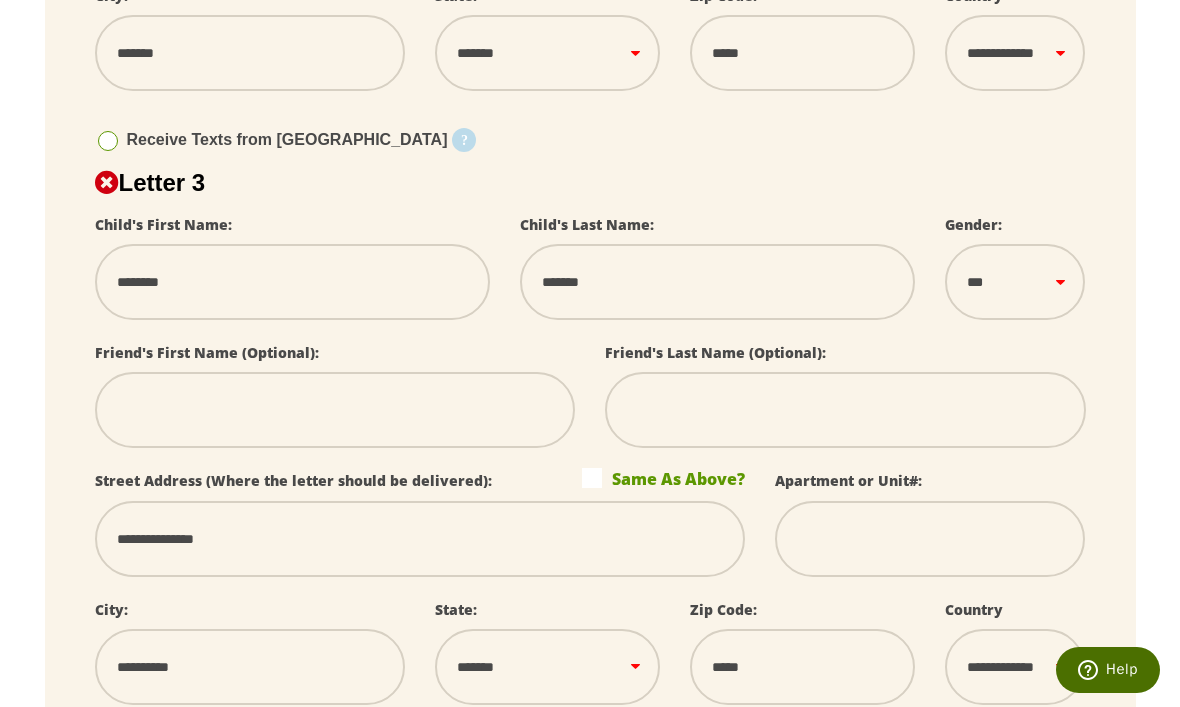 click on "Receive Texts from [GEOGRAPHIC_DATA]" at bounding box center [271, 140] 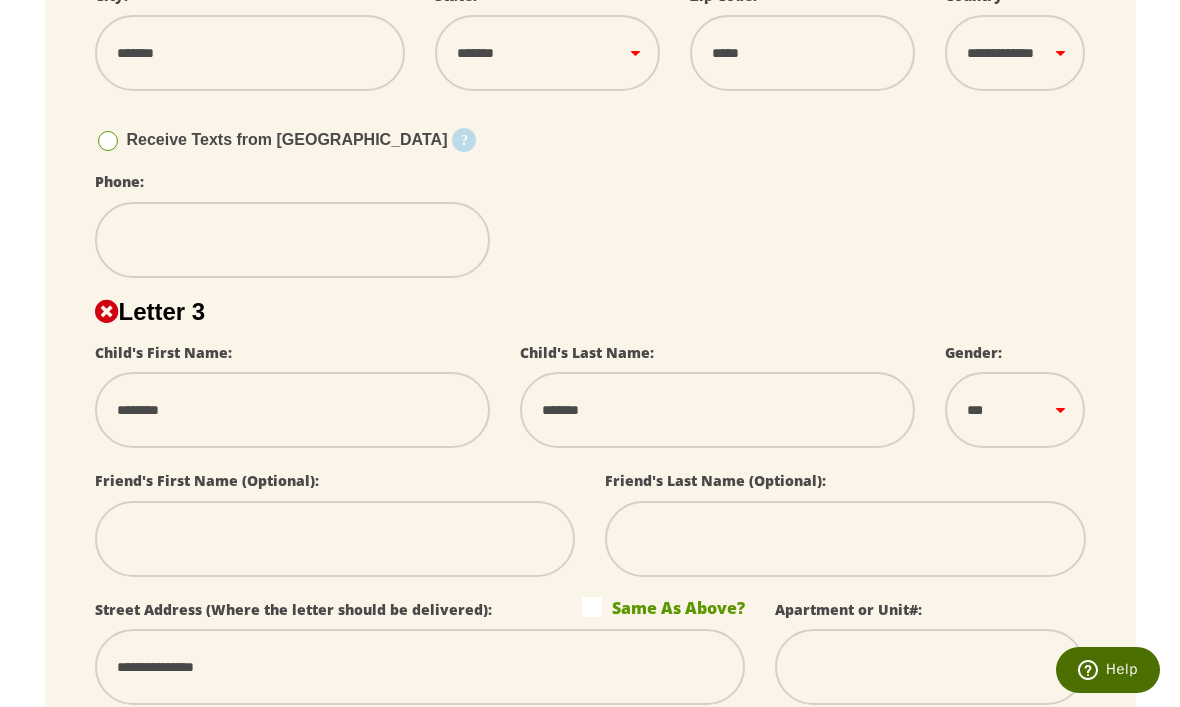click at bounding box center [292, 240] 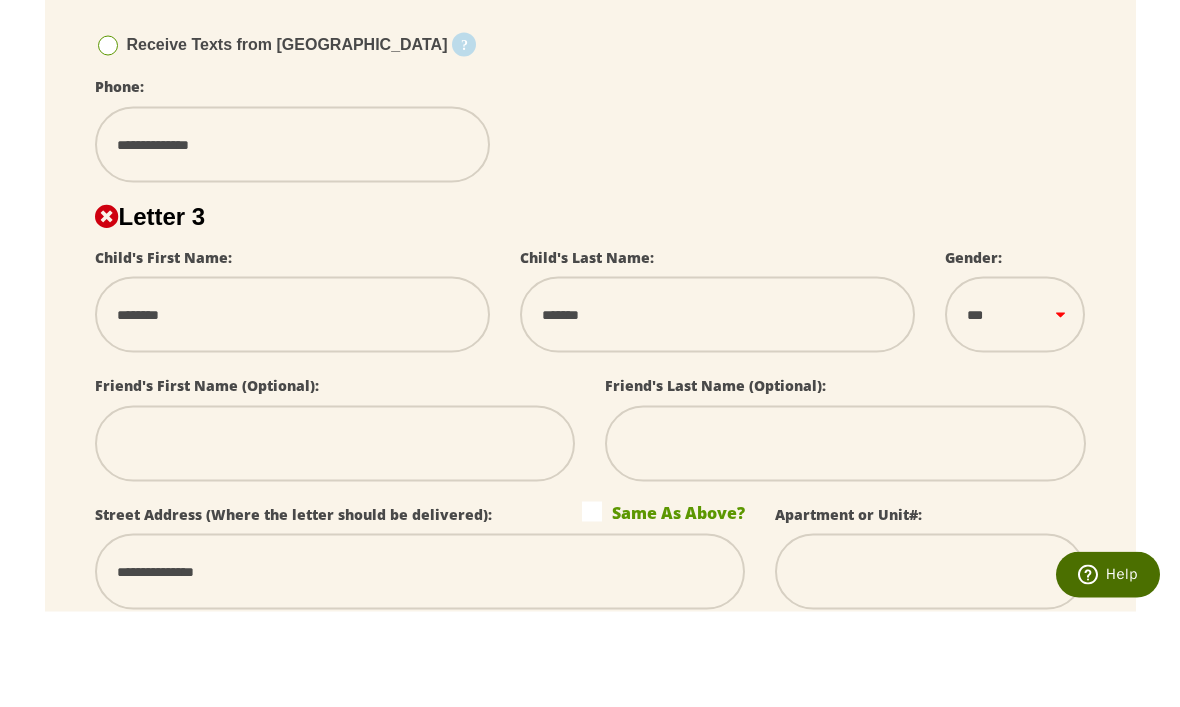 click at bounding box center (108, 141) 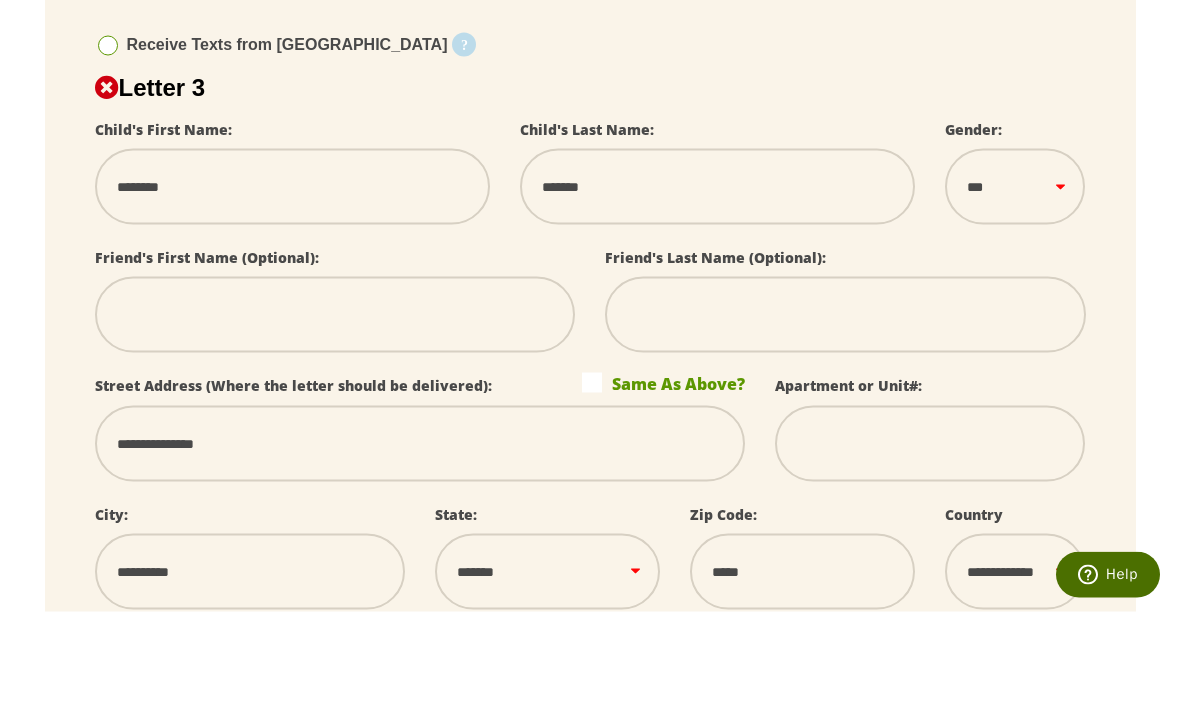 scroll, scrollTop: 1654, scrollLeft: 0, axis: vertical 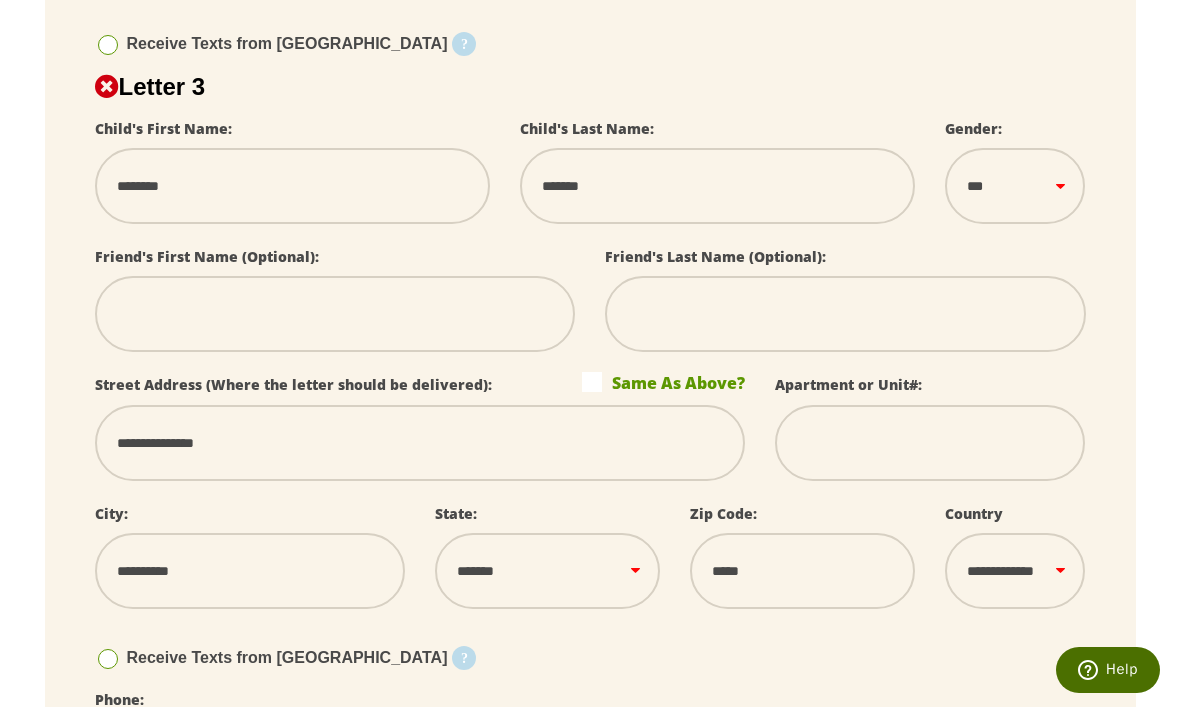 click on "Receive Texts from [GEOGRAPHIC_DATA]" at bounding box center (271, 658) 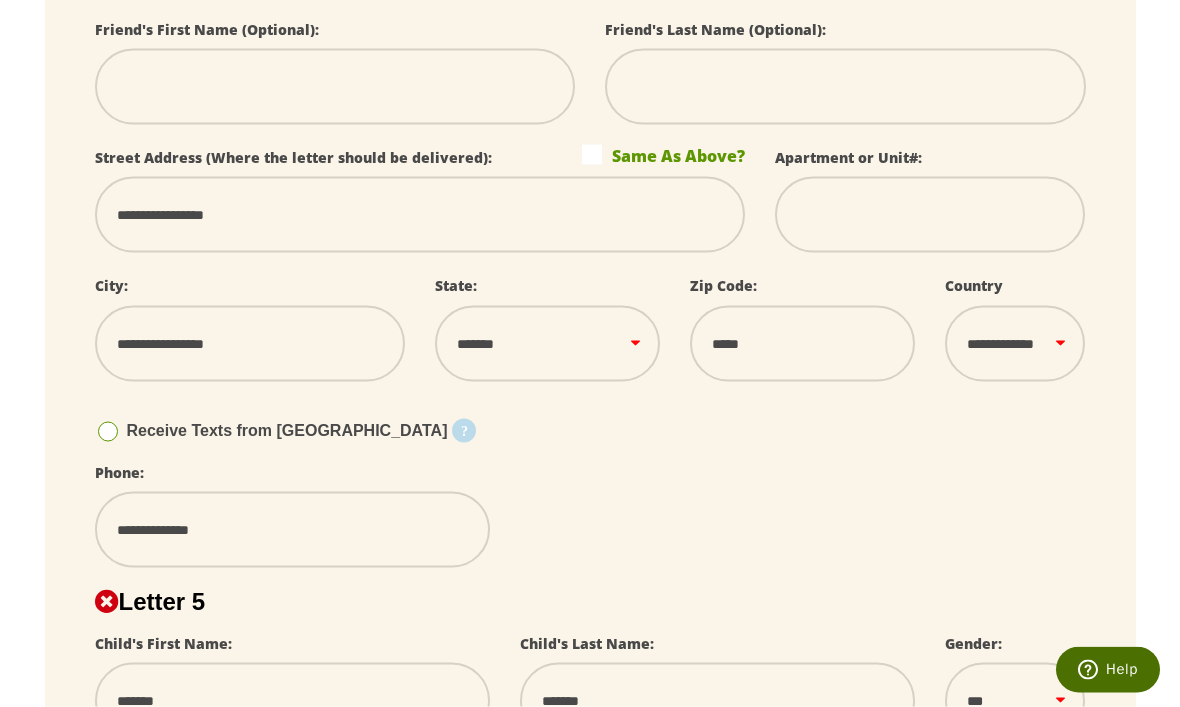 click at bounding box center [108, 432] 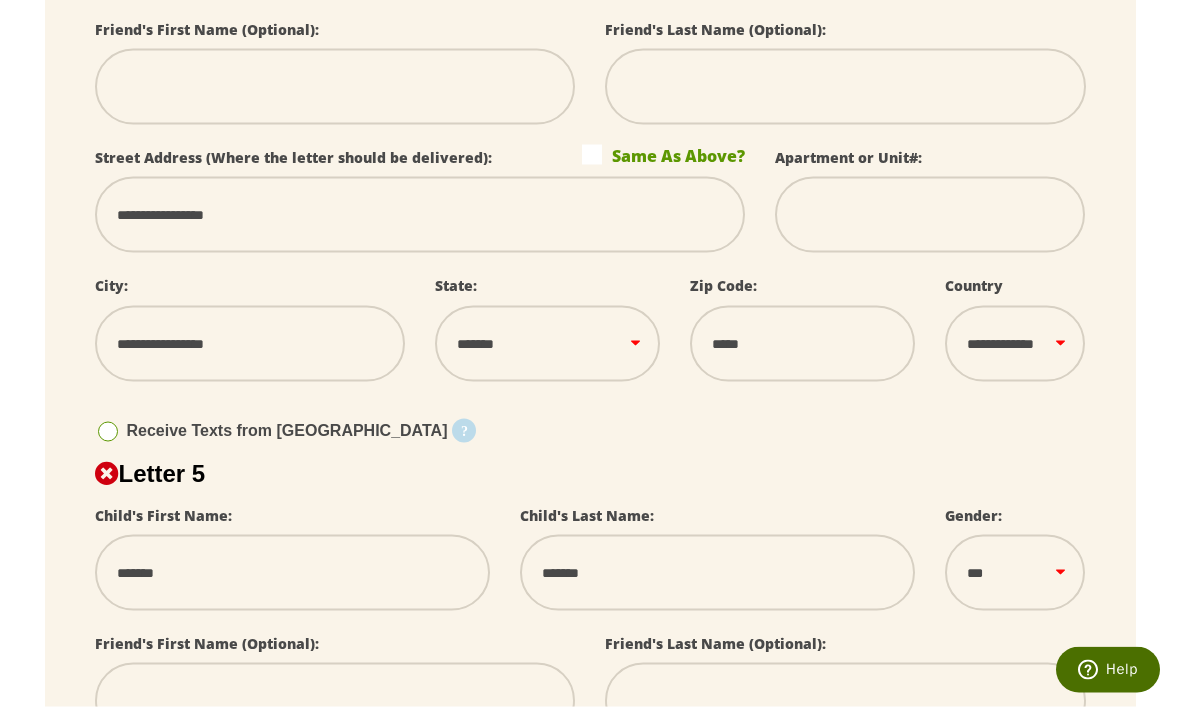 scroll, scrollTop: 2496, scrollLeft: 0, axis: vertical 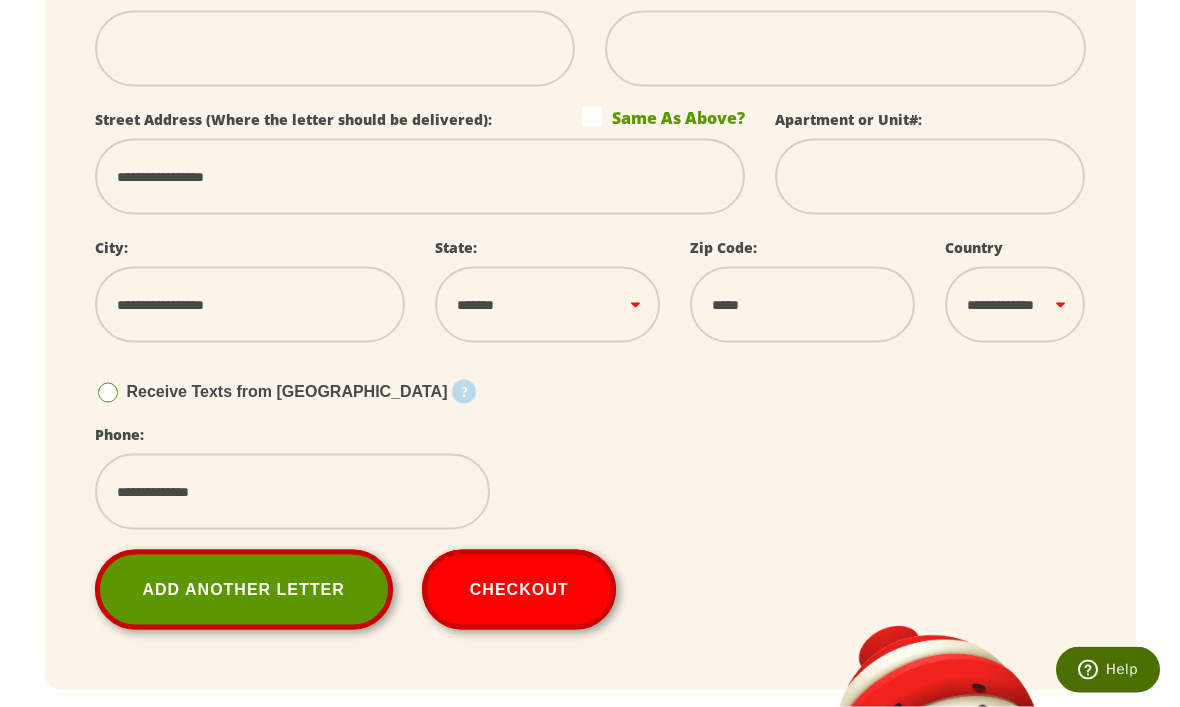 click on "Receive Texts from [GEOGRAPHIC_DATA]" at bounding box center (271, 392) 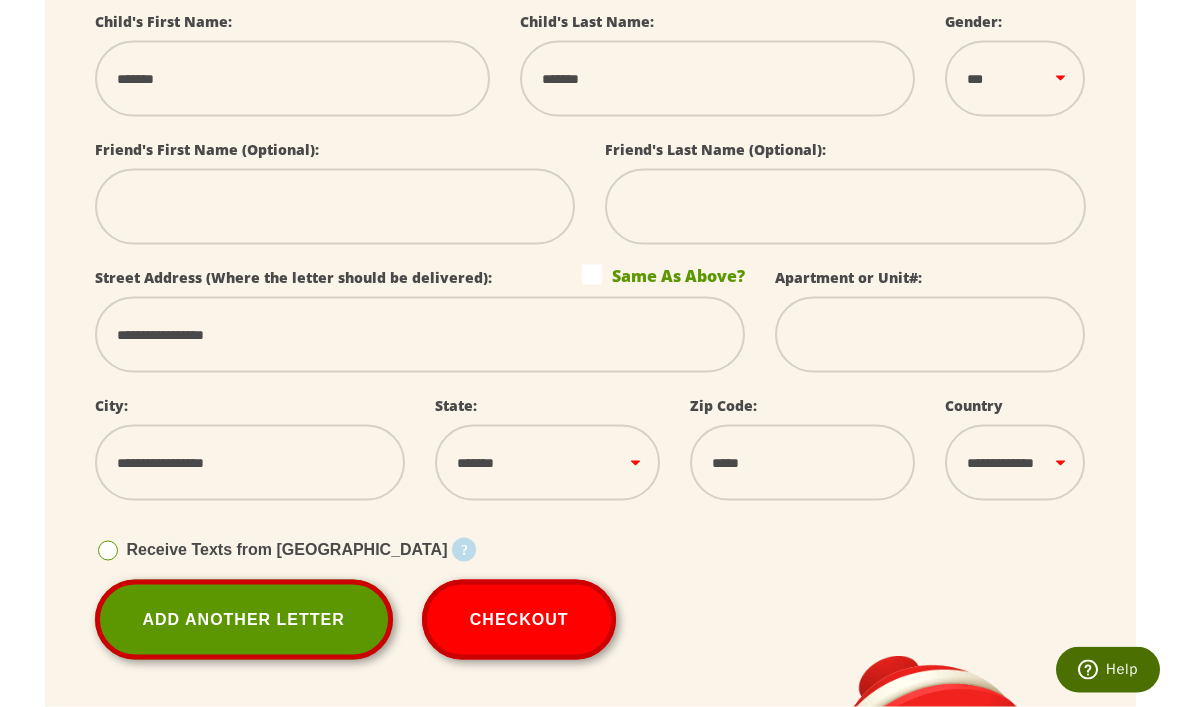 scroll, scrollTop: 2990, scrollLeft: 0, axis: vertical 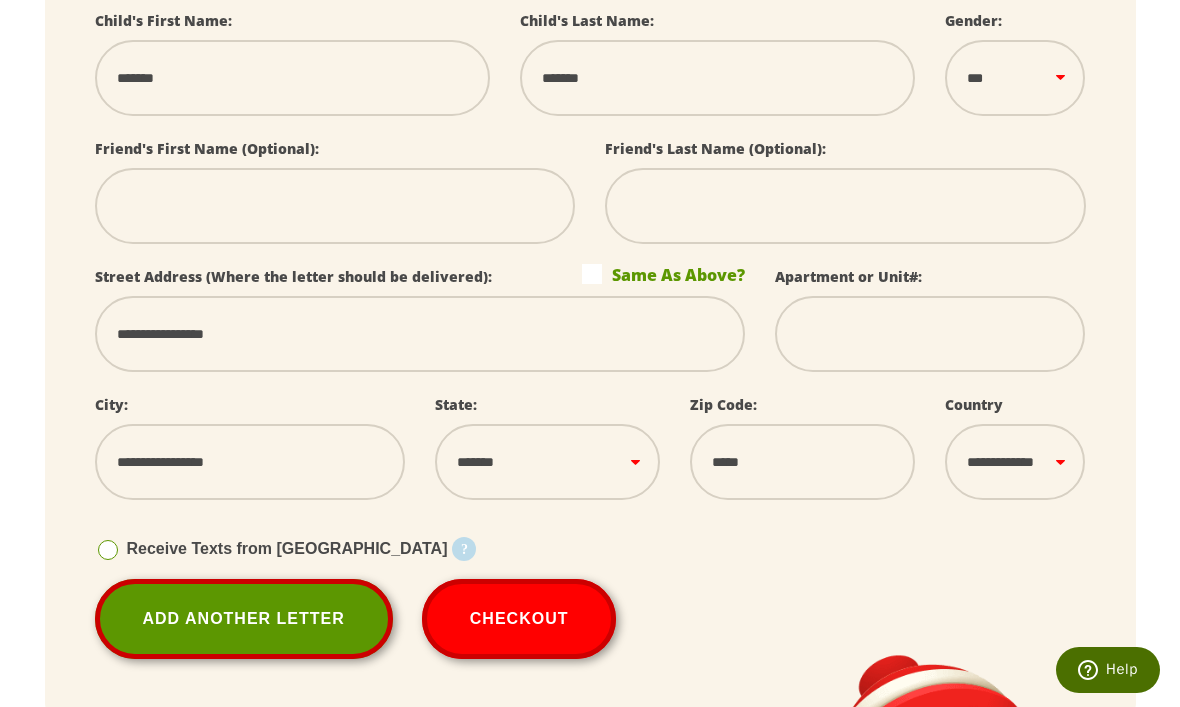 click on "Checkout" at bounding box center [519, 619] 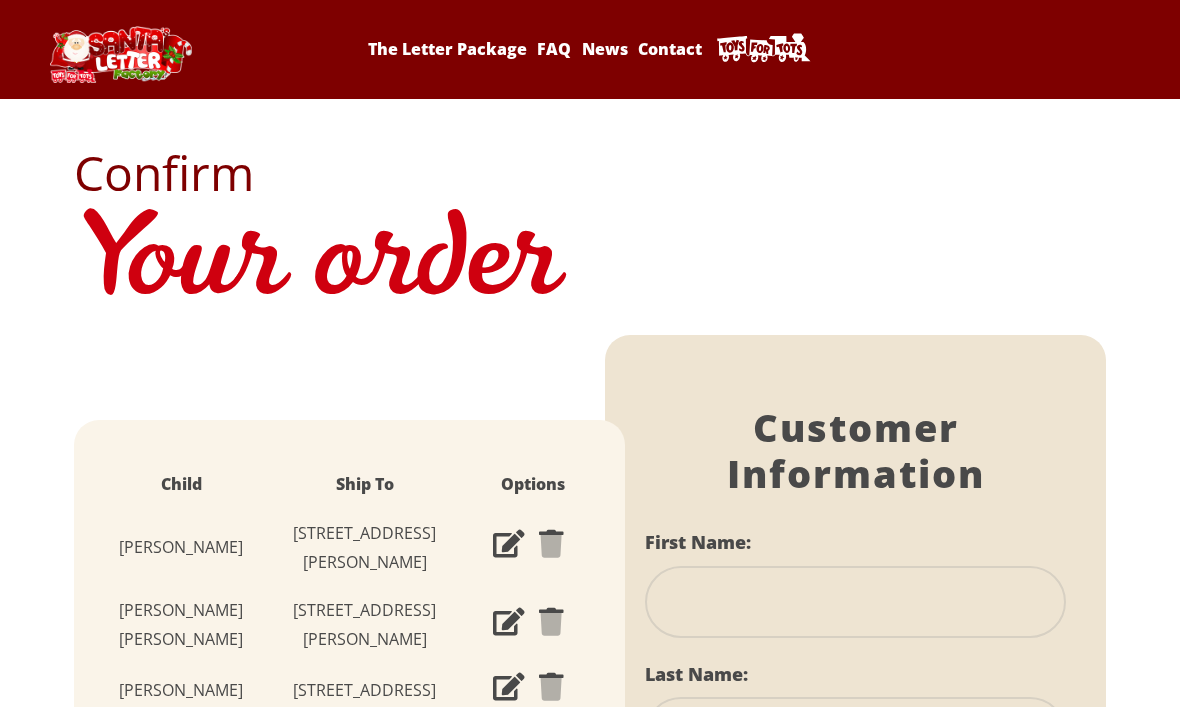 scroll, scrollTop: 0, scrollLeft: 0, axis: both 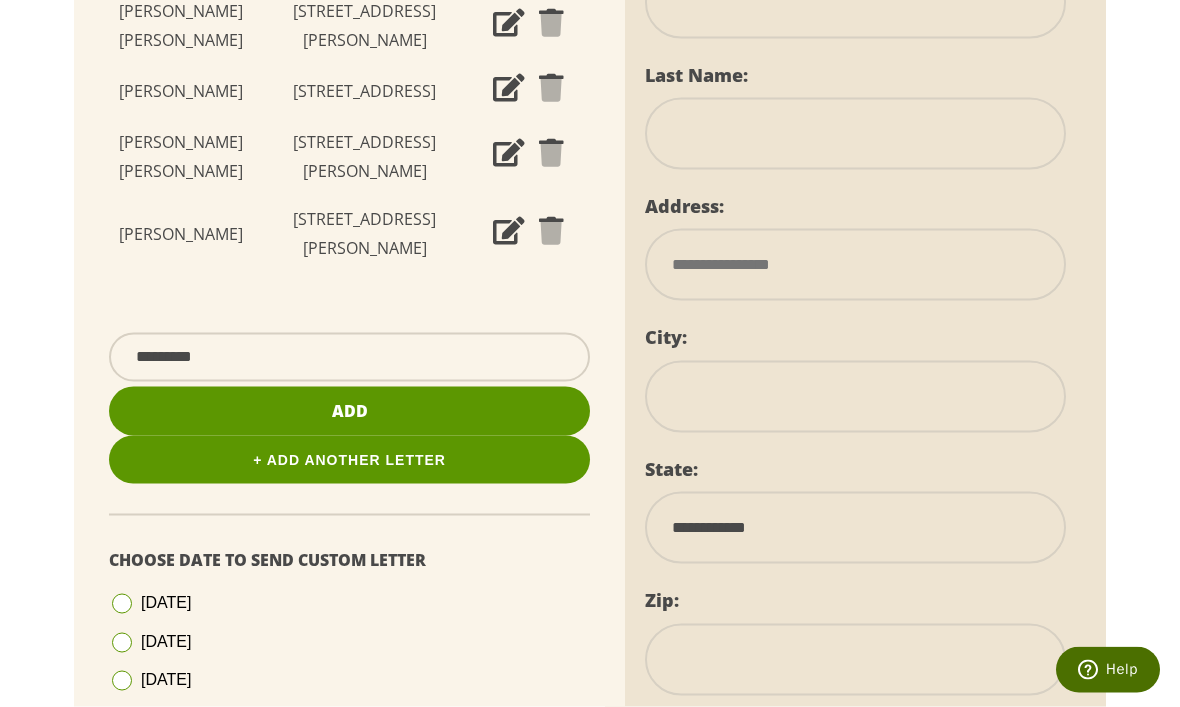 click on "**********" at bounding box center [855, 567] 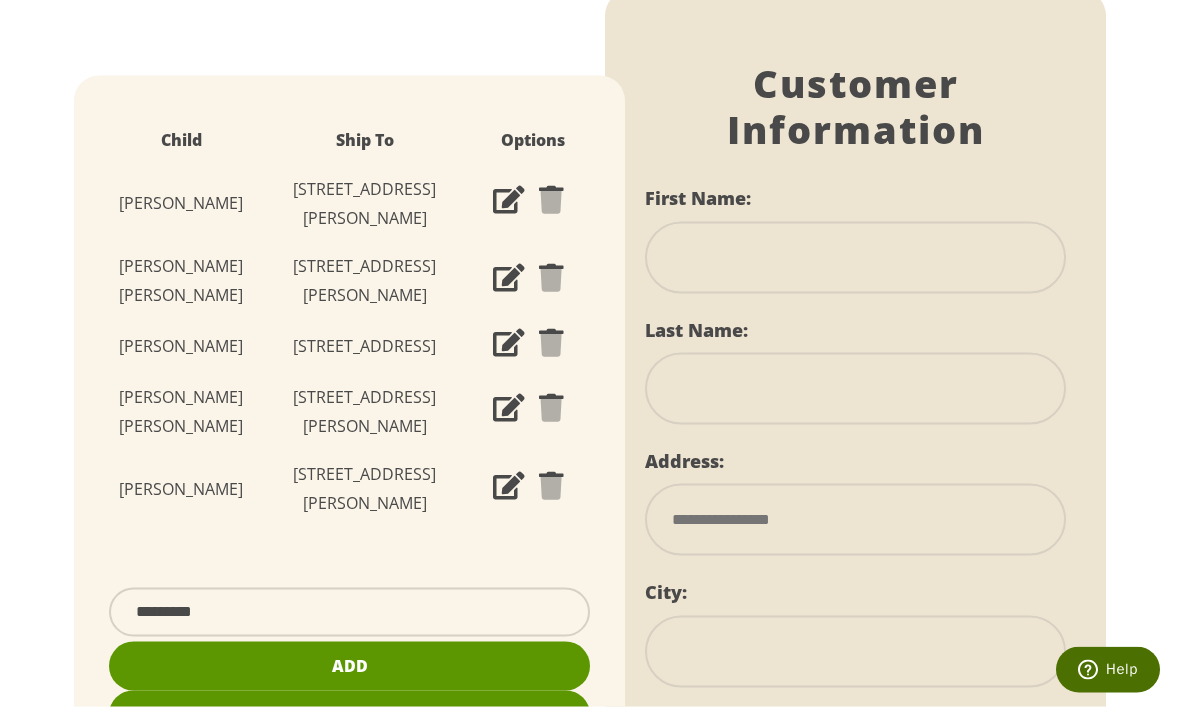 scroll, scrollTop: 339, scrollLeft: 0, axis: vertical 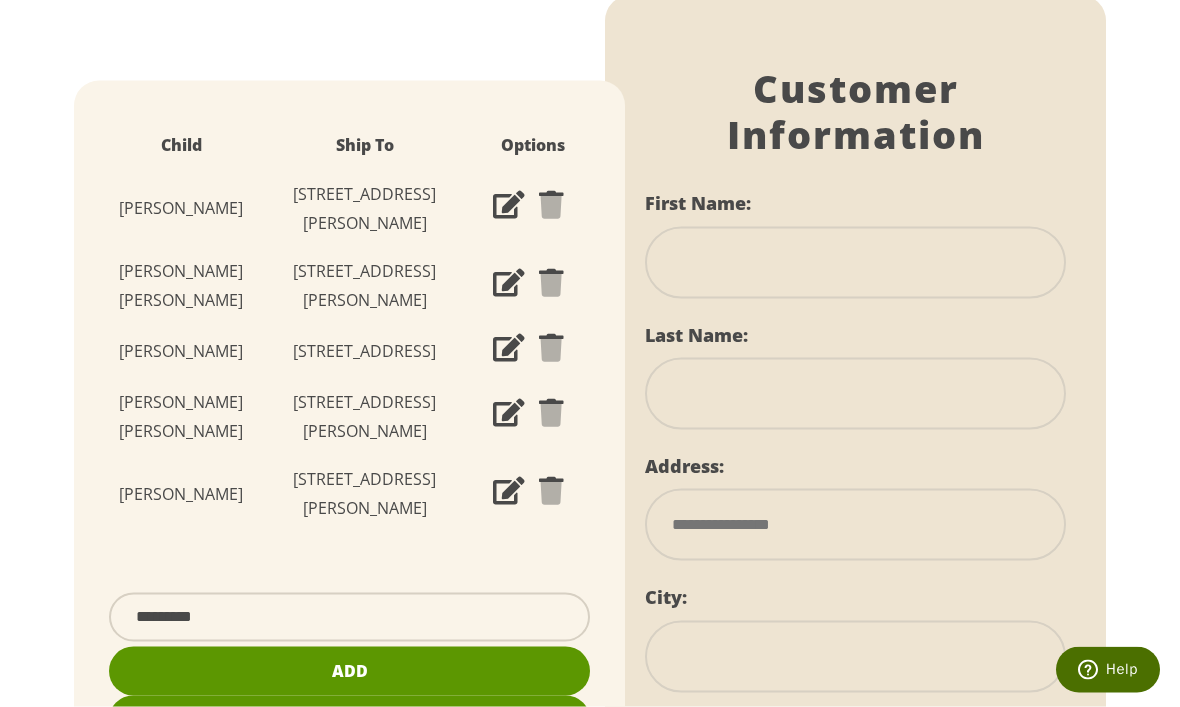 click at bounding box center (855, 263) 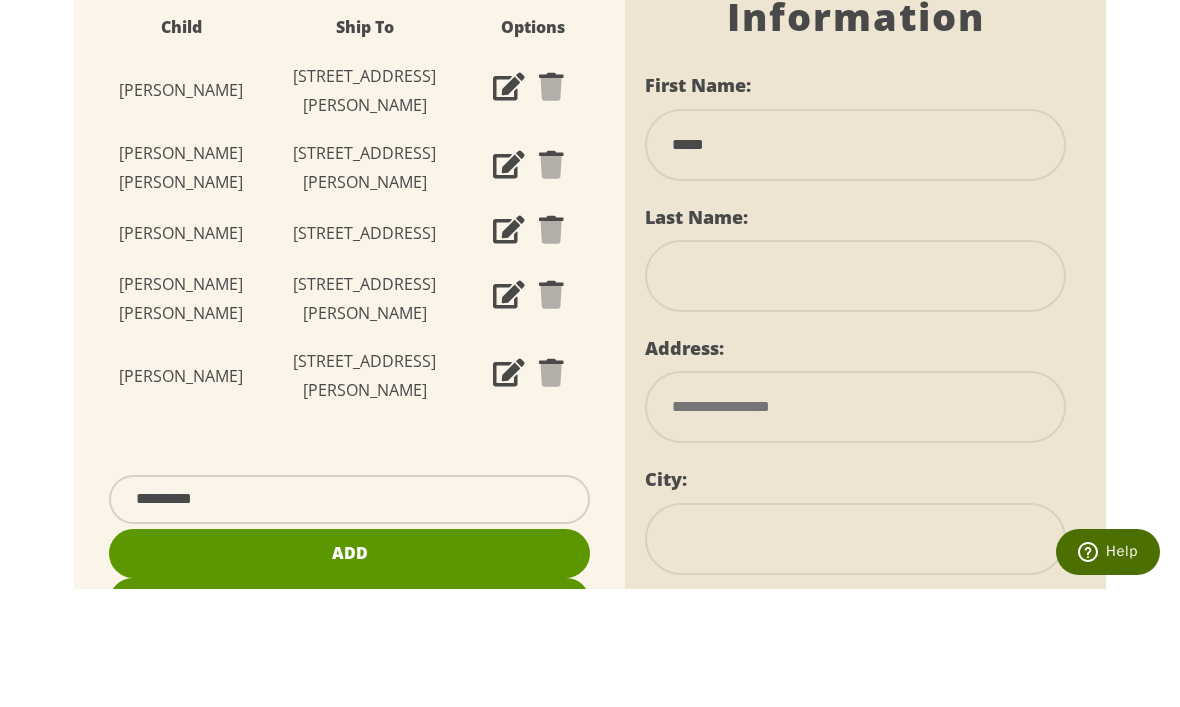 type on "*****" 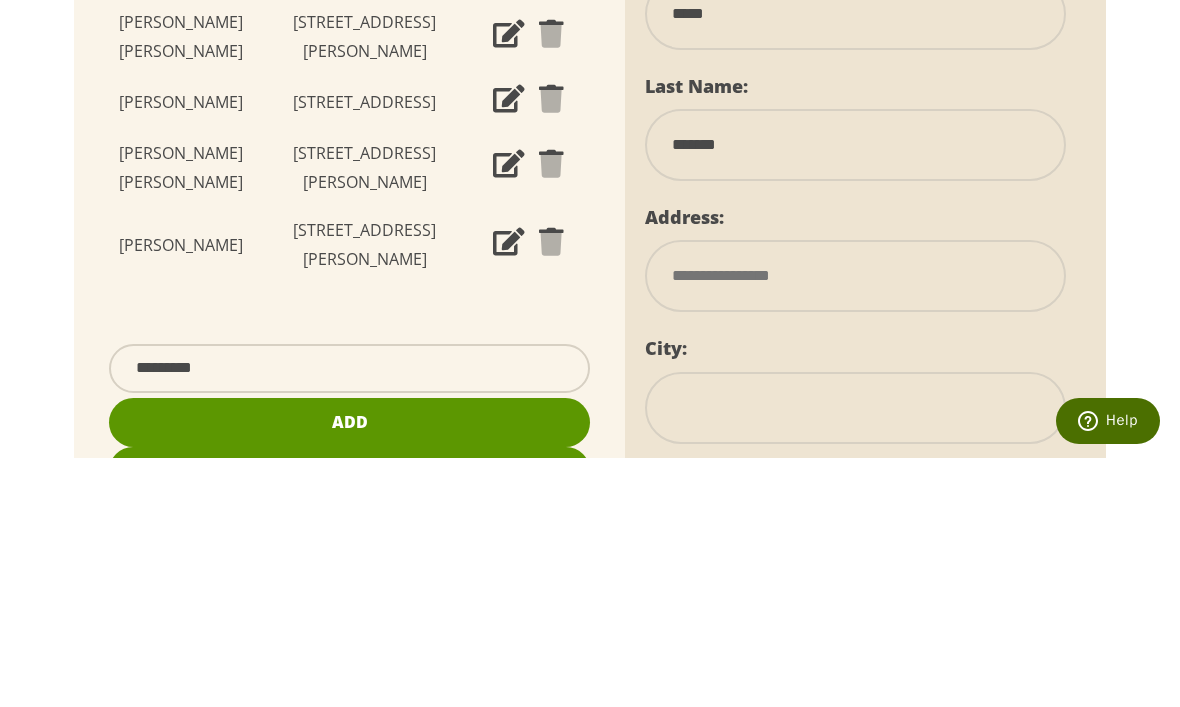 type on "*******" 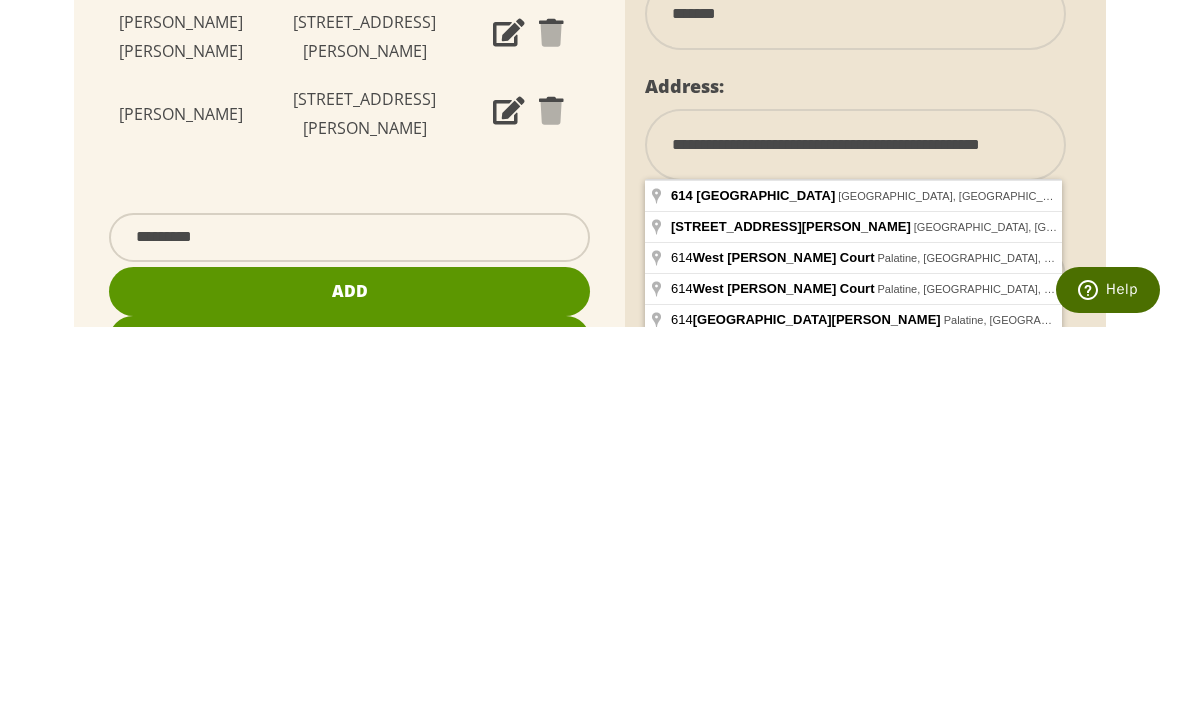 scroll, scrollTop: 720, scrollLeft: 0, axis: vertical 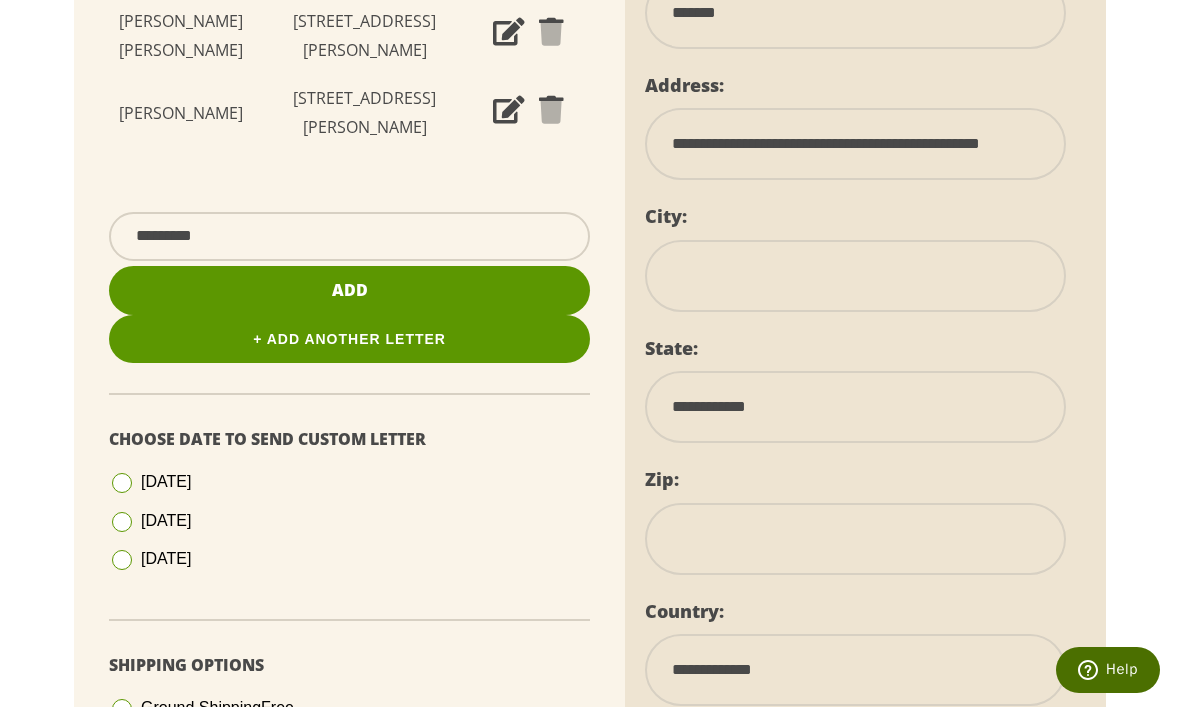 type on "**********" 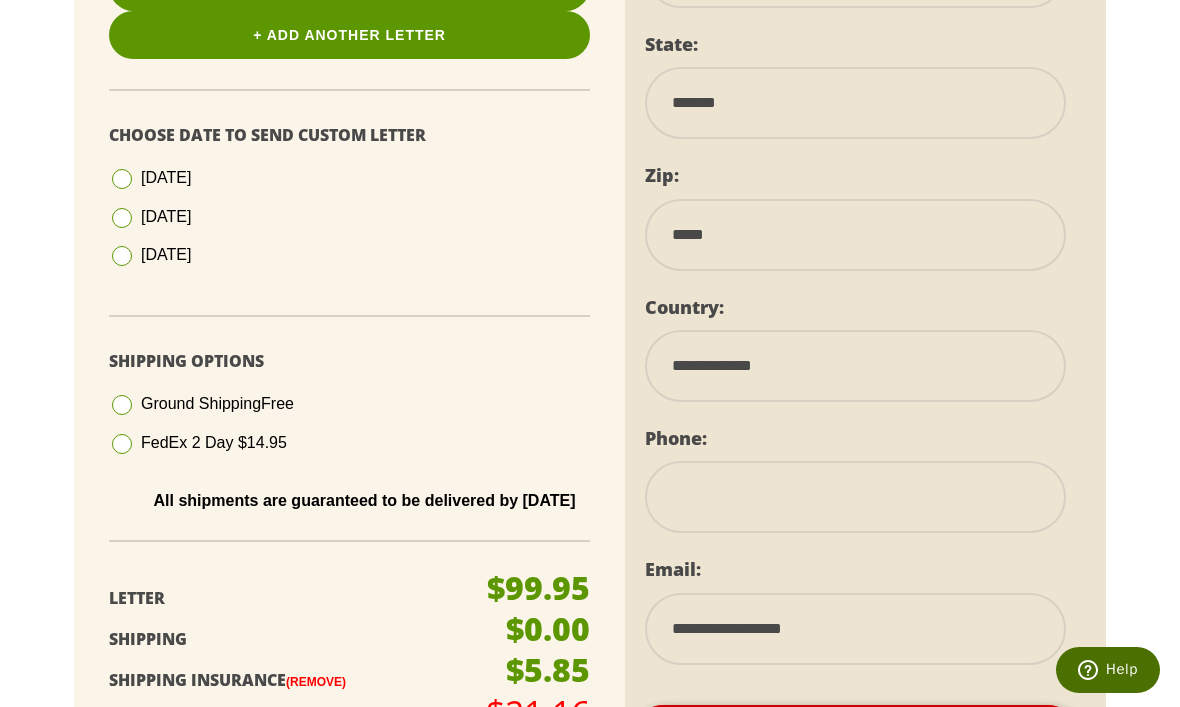 scroll, scrollTop: 1027, scrollLeft: 0, axis: vertical 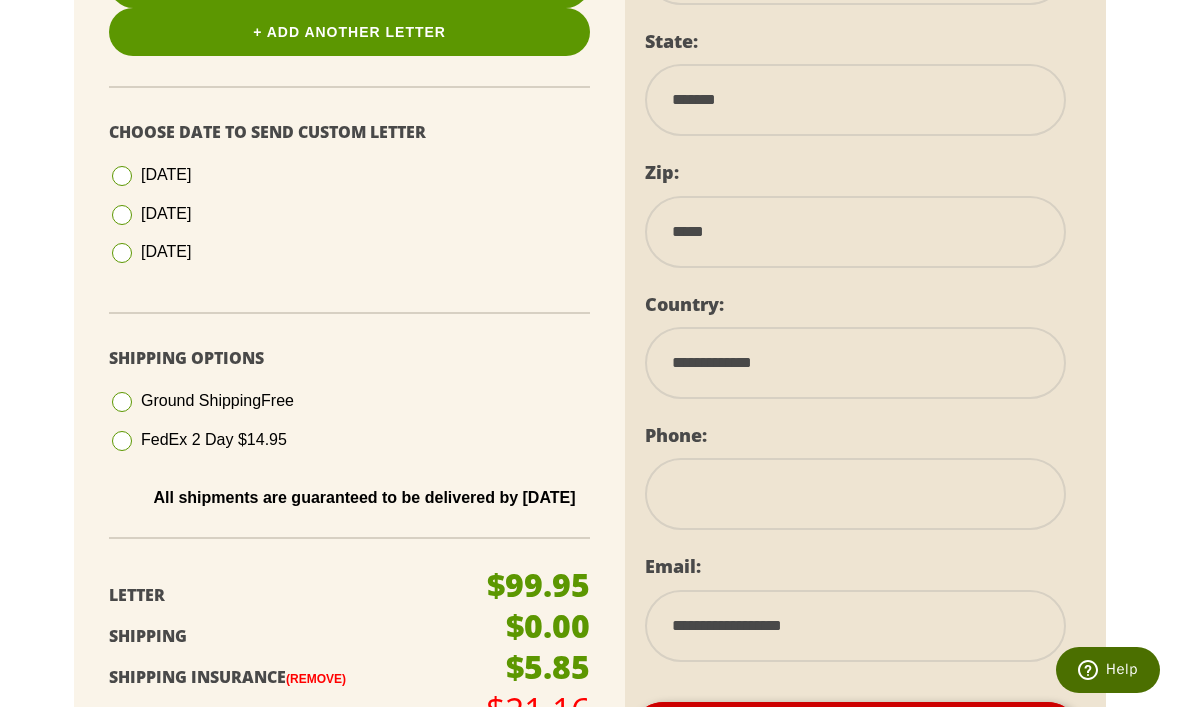 click at bounding box center (855, 494) 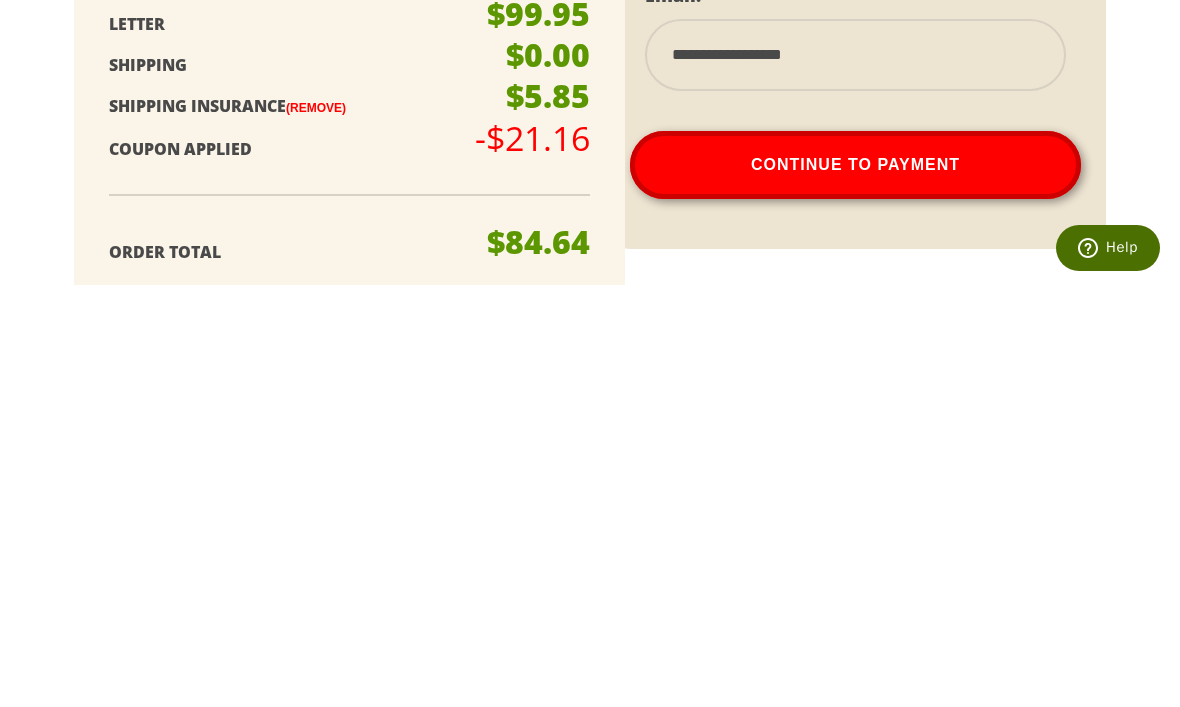 type on "**********" 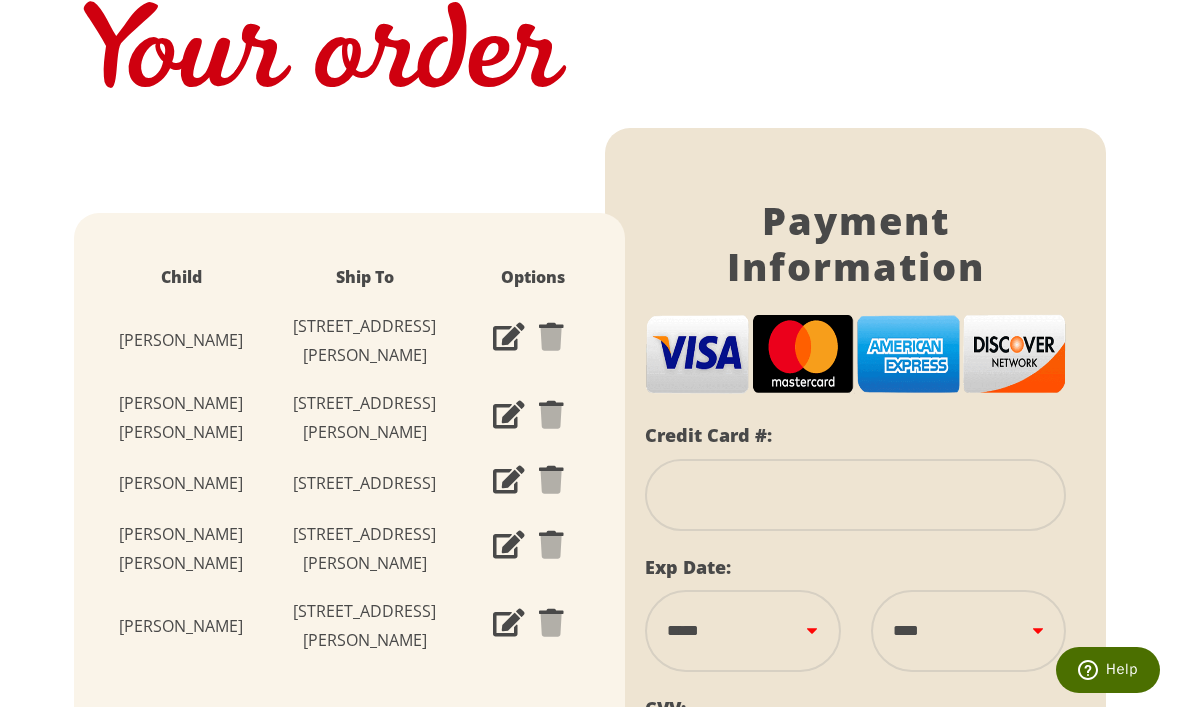 scroll, scrollTop: 206, scrollLeft: 0, axis: vertical 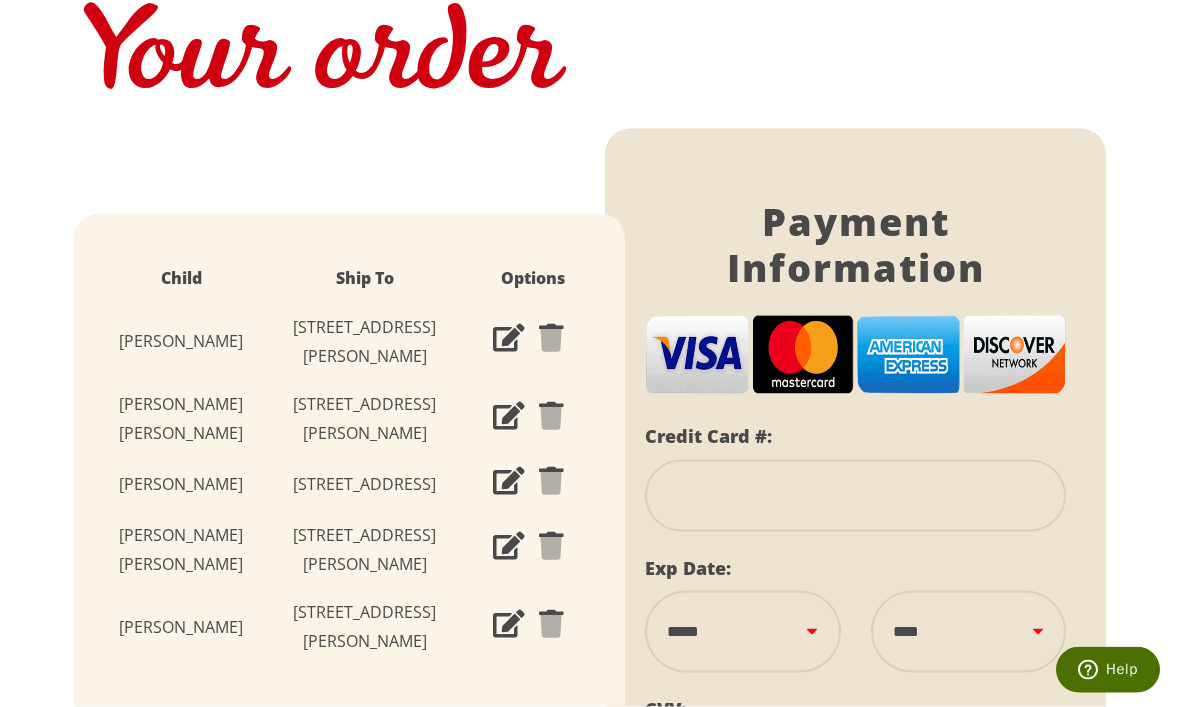 click at bounding box center (855, 496) 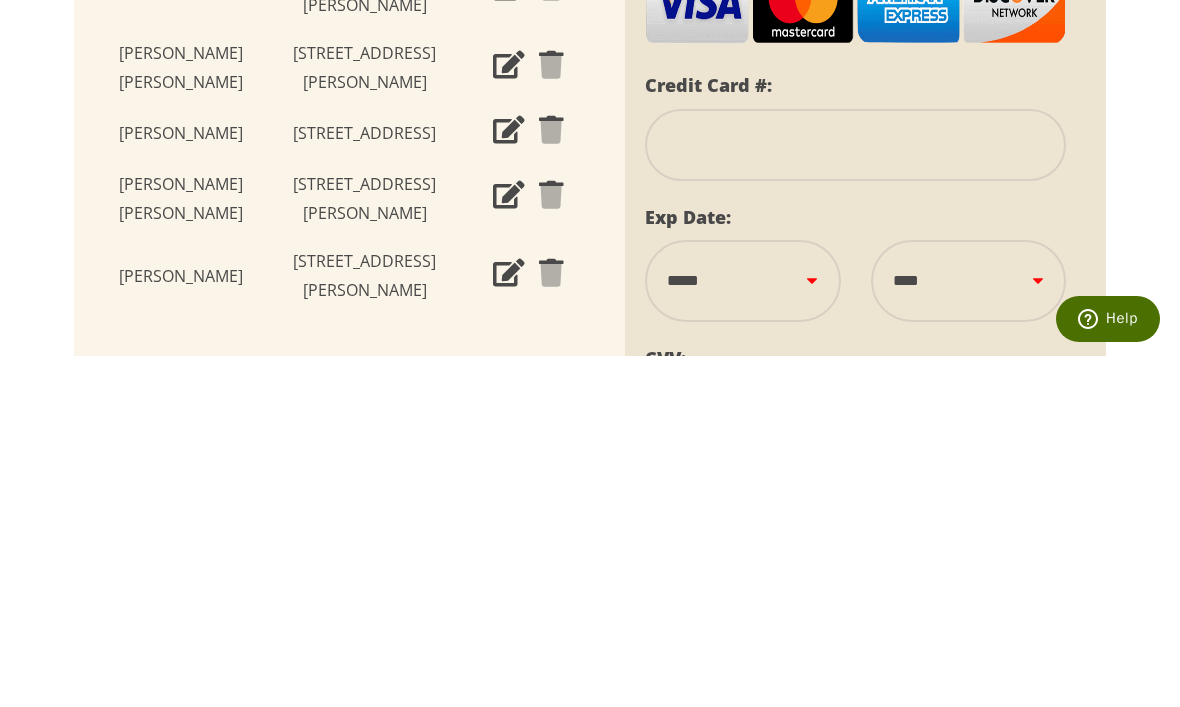 type on "**********" 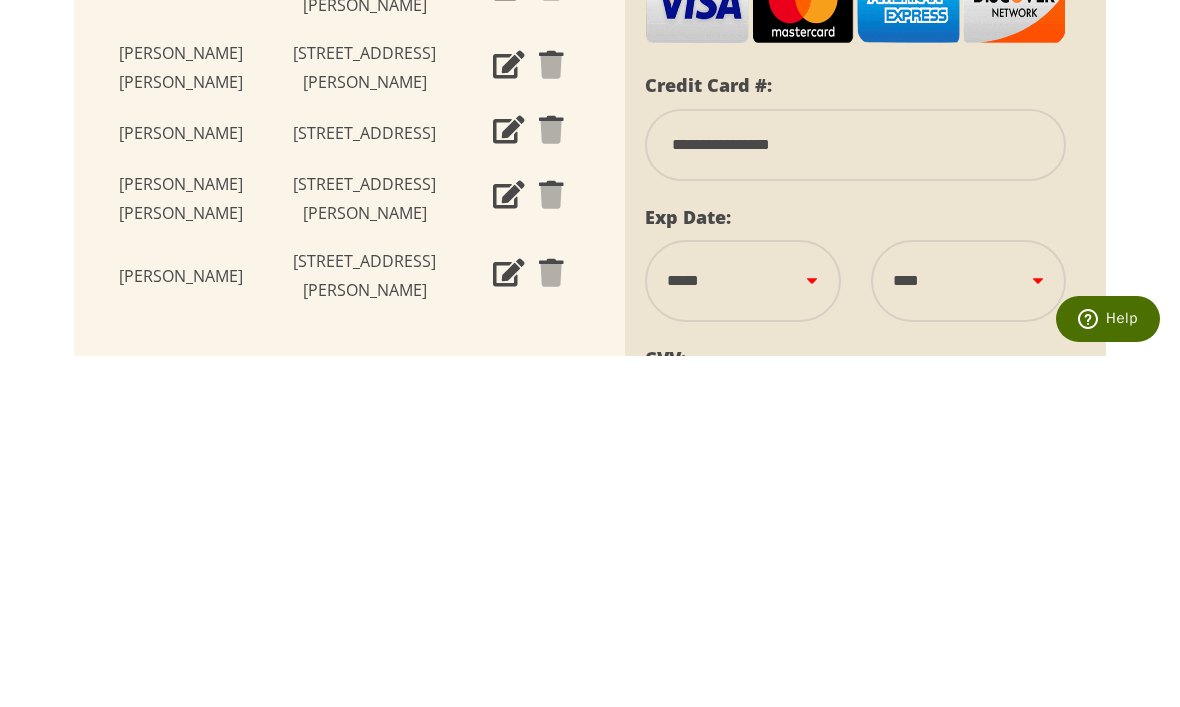 select on "**" 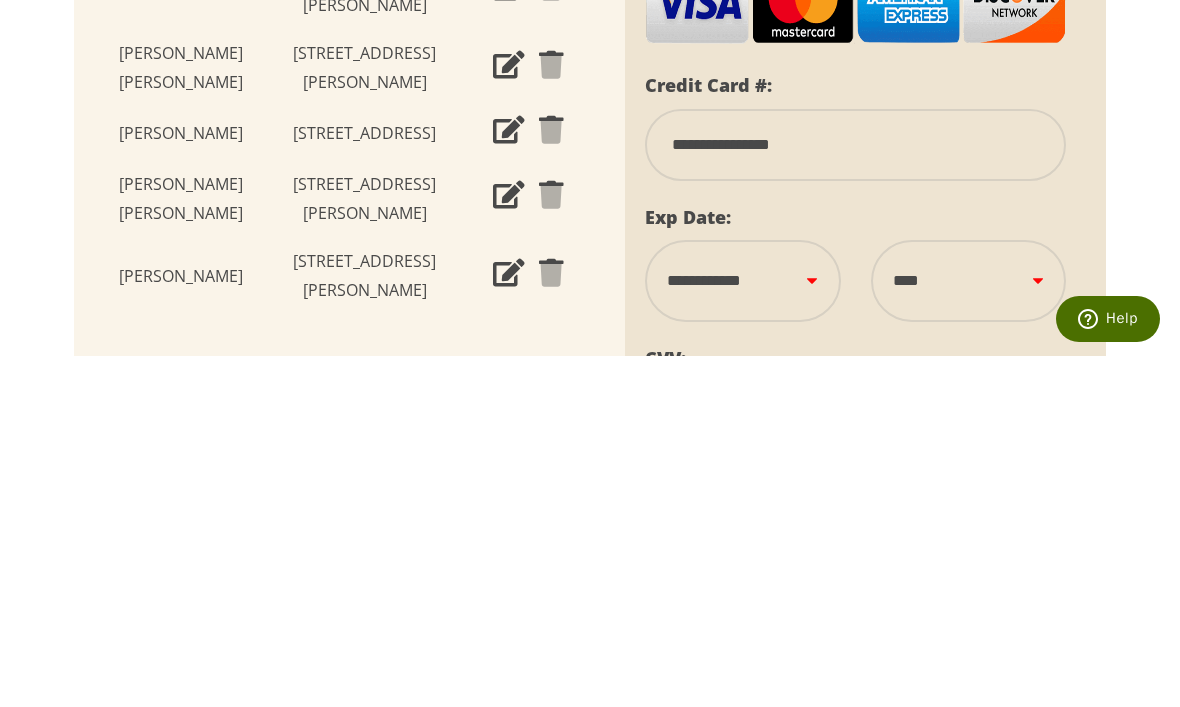 select on "****" 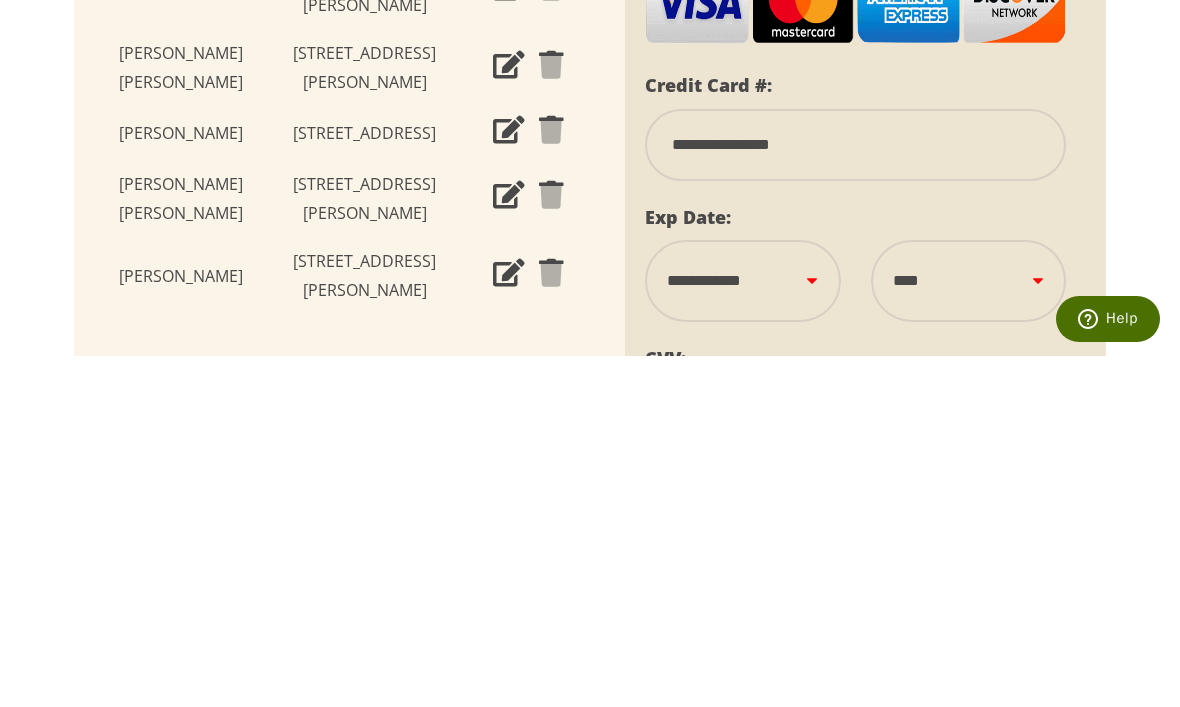 type on "**********" 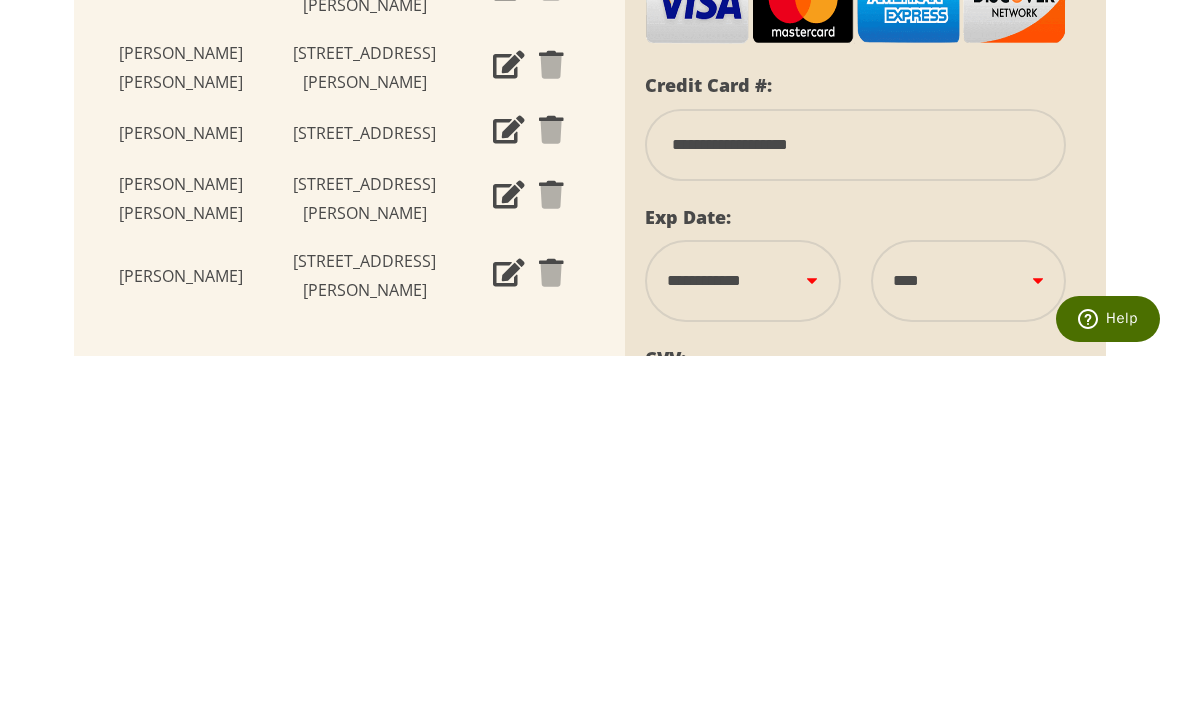 type on "***" 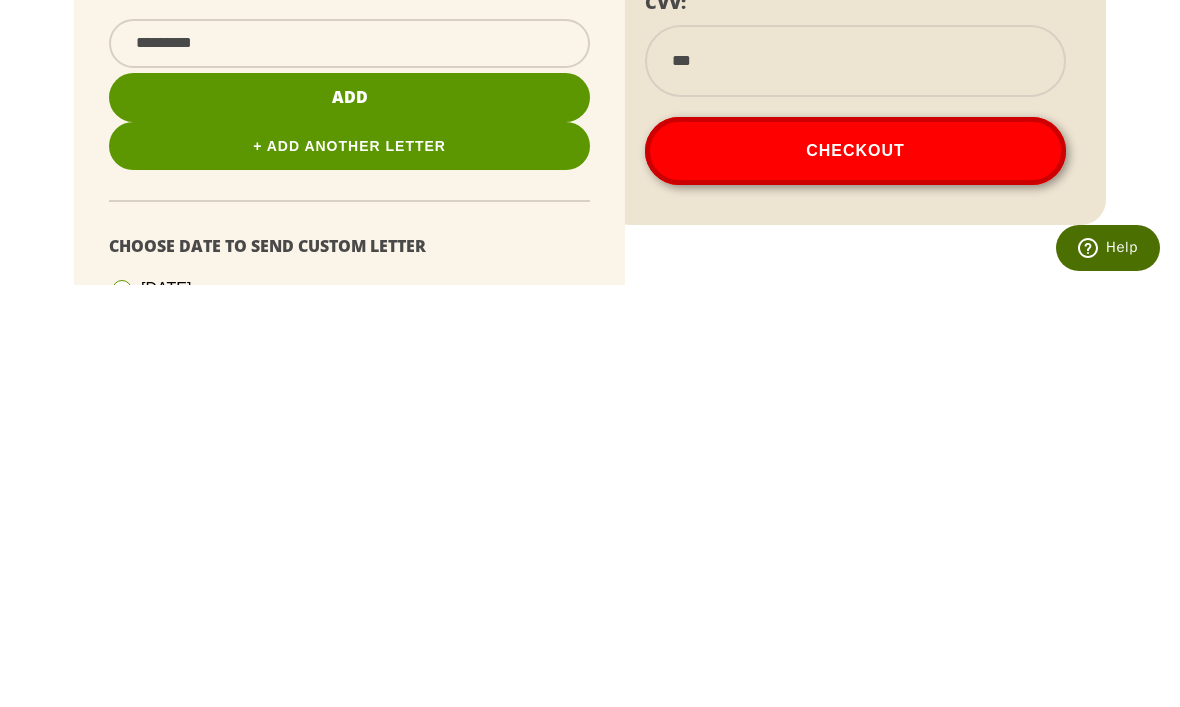 click on "Checkout" at bounding box center [855, 573] 